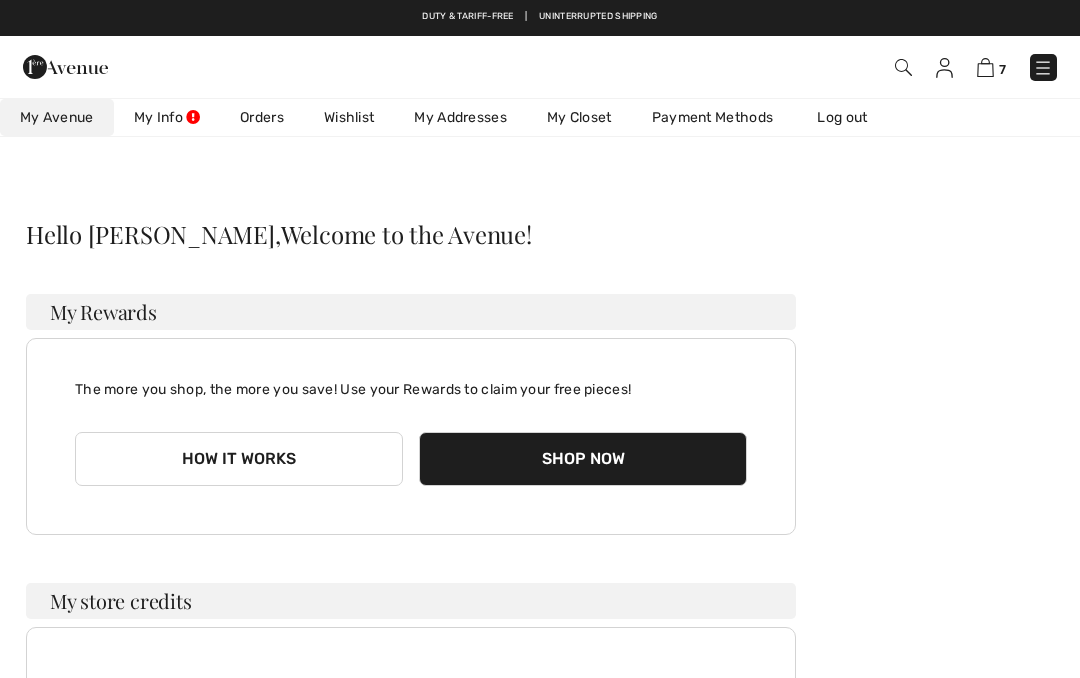 scroll, scrollTop: 0, scrollLeft: 0, axis: both 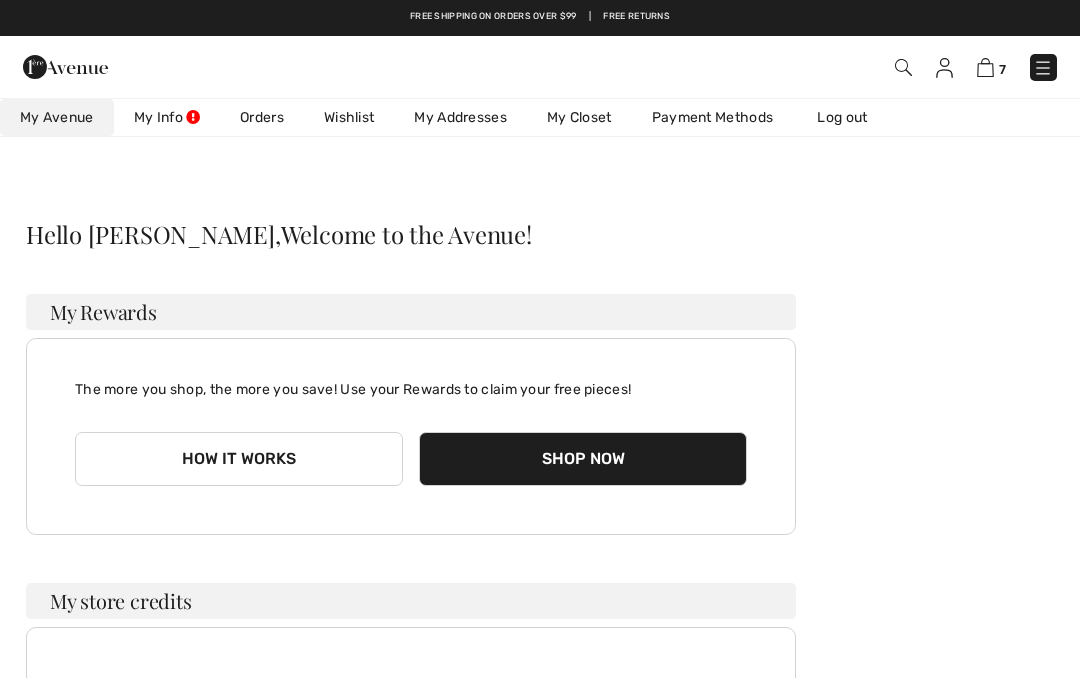 click on "My Avenue" at bounding box center (57, 117) 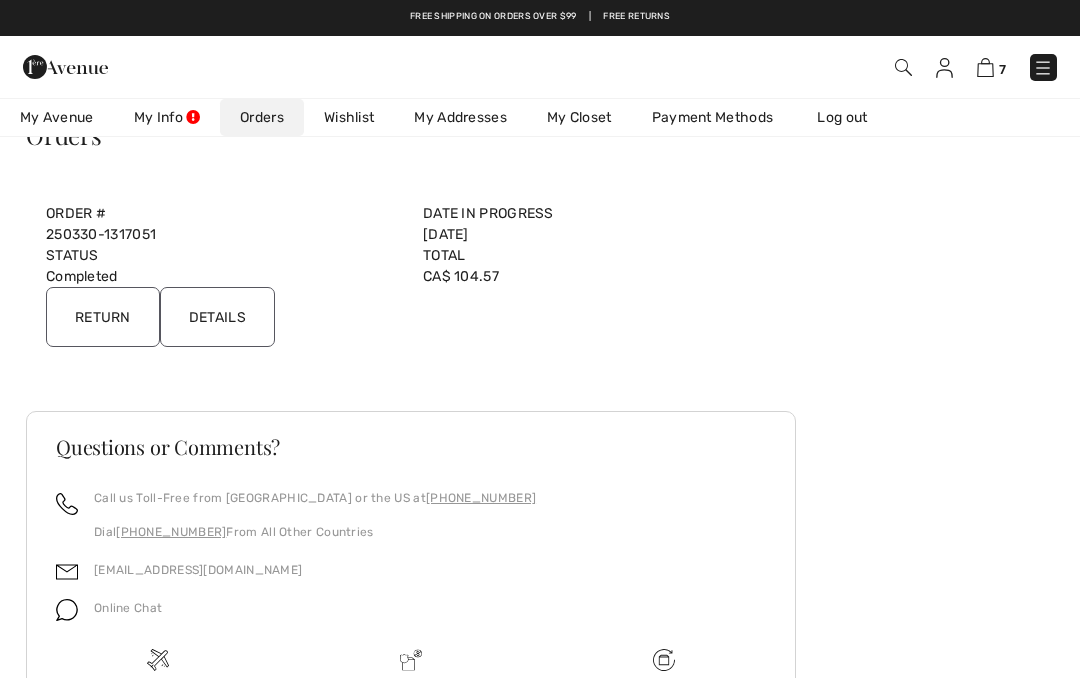scroll, scrollTop: 0, scrollLeft: 0, axis: both 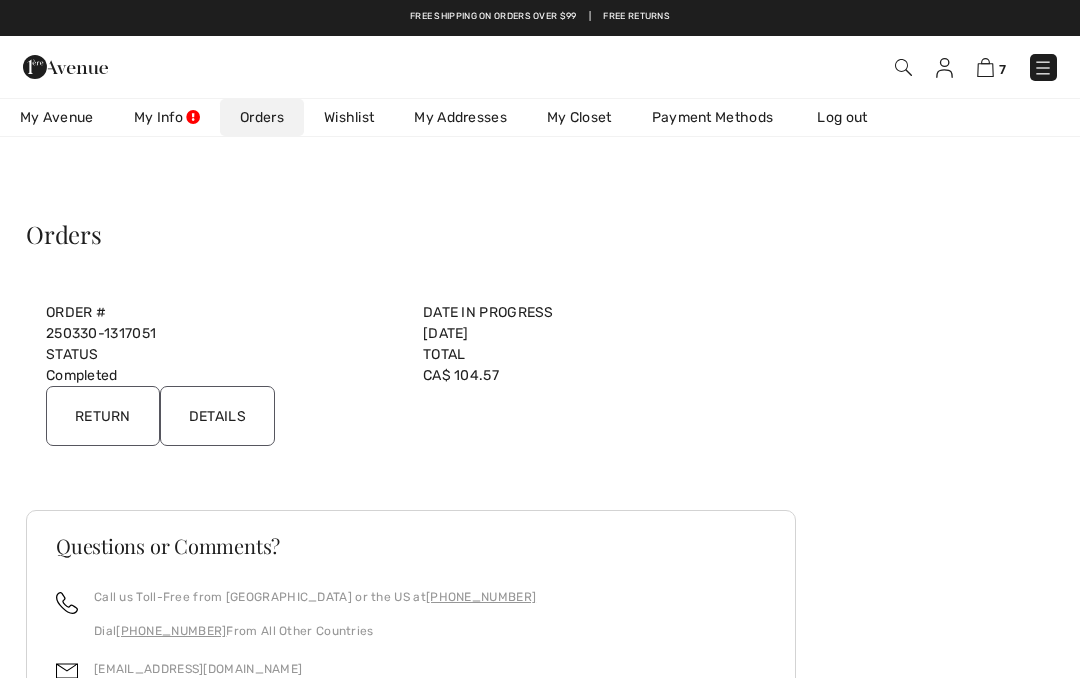 click on "Orders" at bounding box center [411, 234] 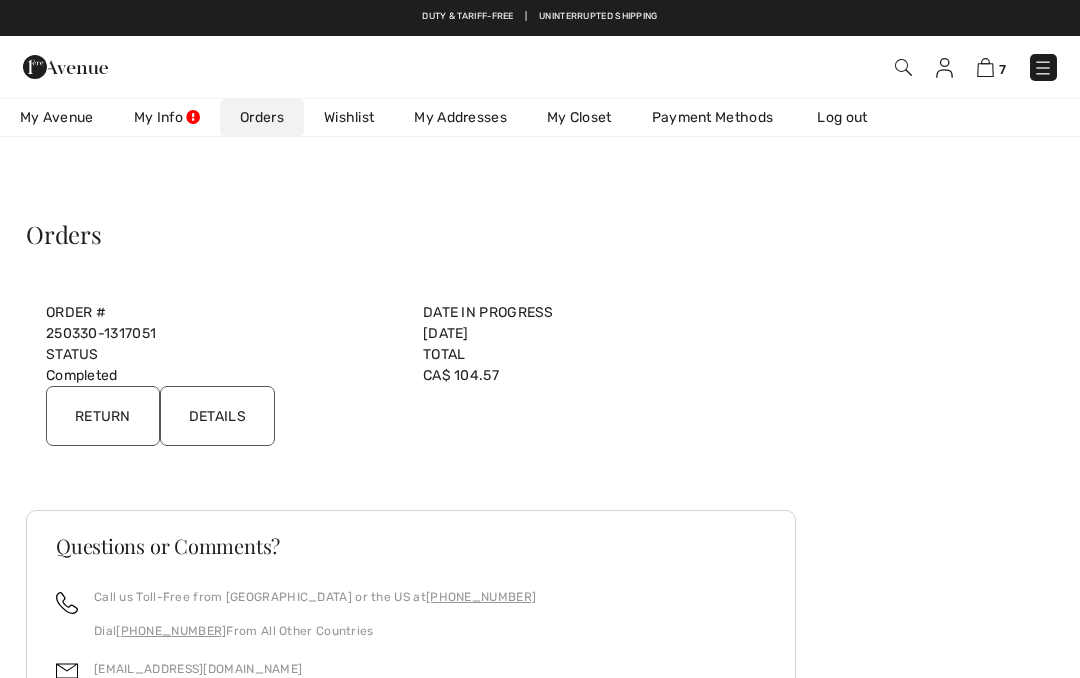 click on "Orders" at bounding box center (411, 234) 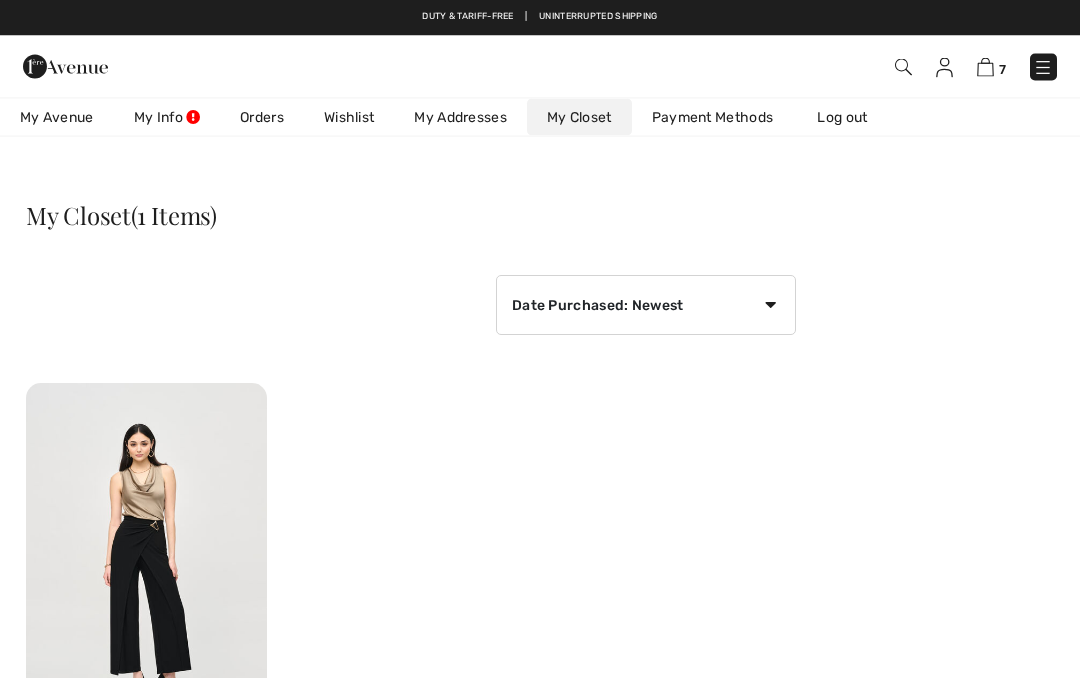scroll, scrollTop: 0, scrollLeft: 0, axis: both 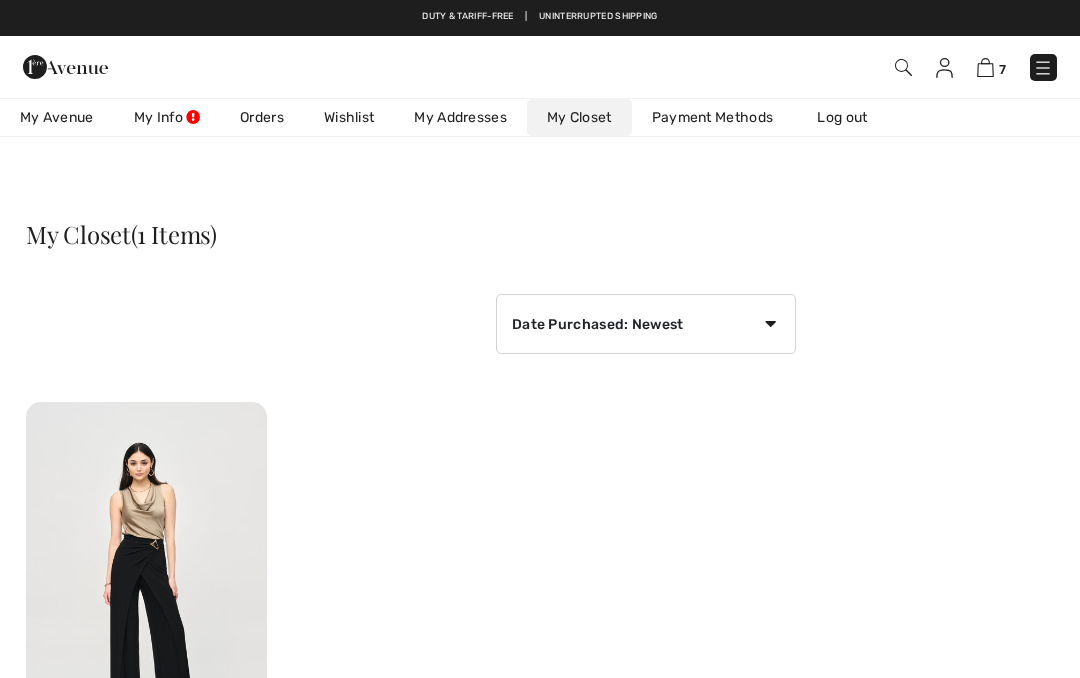 click on "Wishlist" at bounding box center (349, 117) 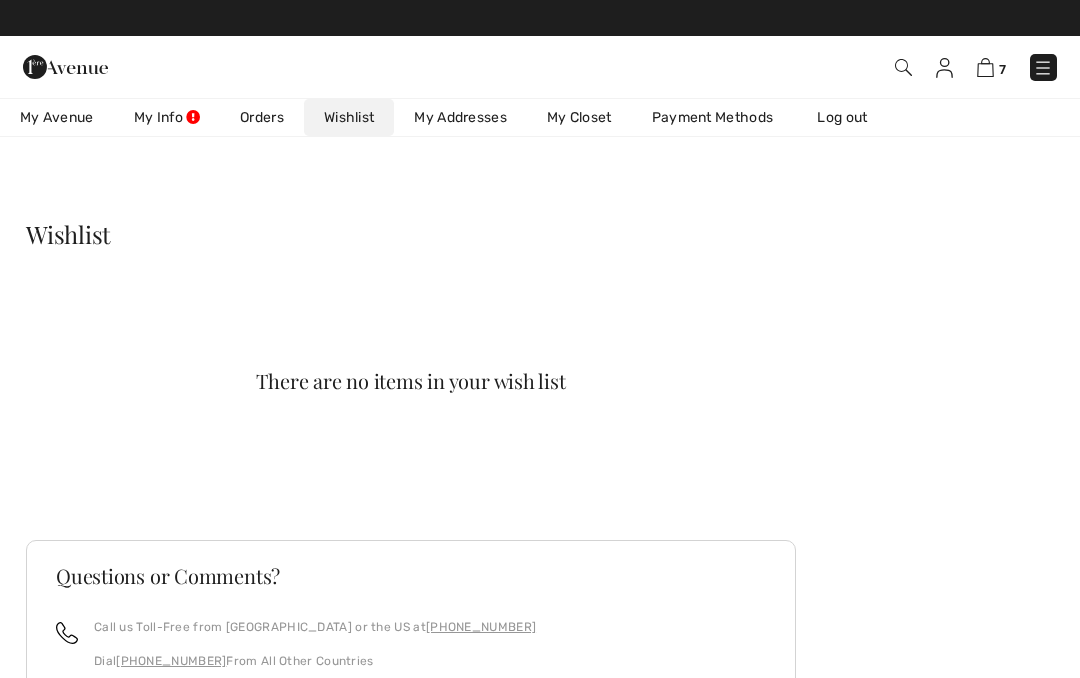 click on "Orders" at bounding box center [262, 117] 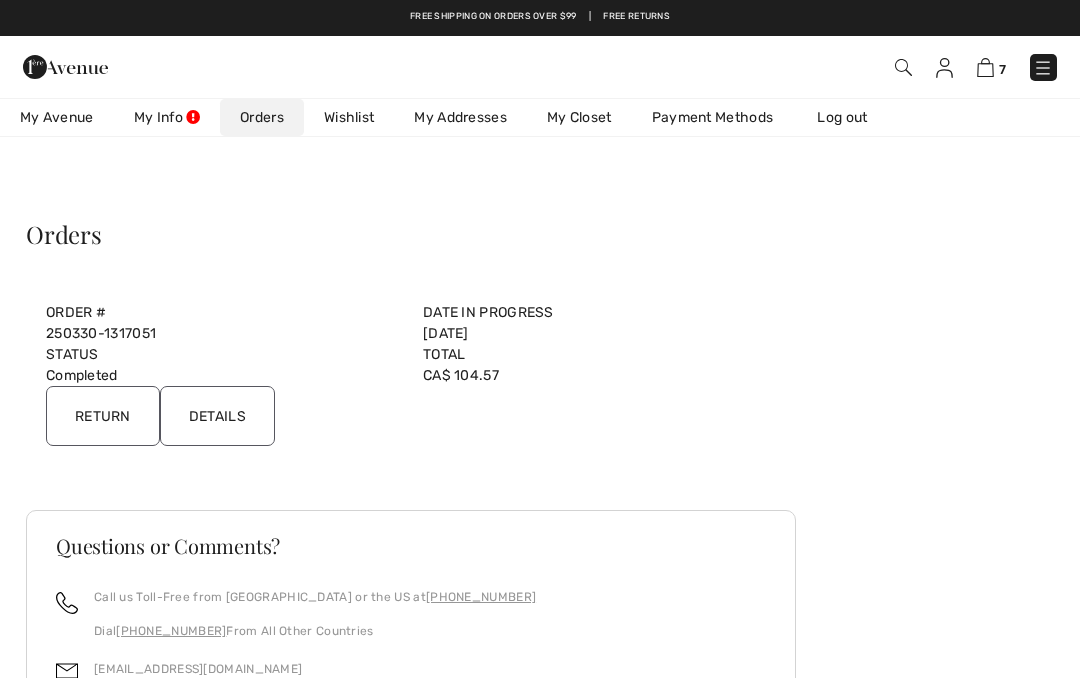 click on "My Avenue" at bounding box center [57, 117] 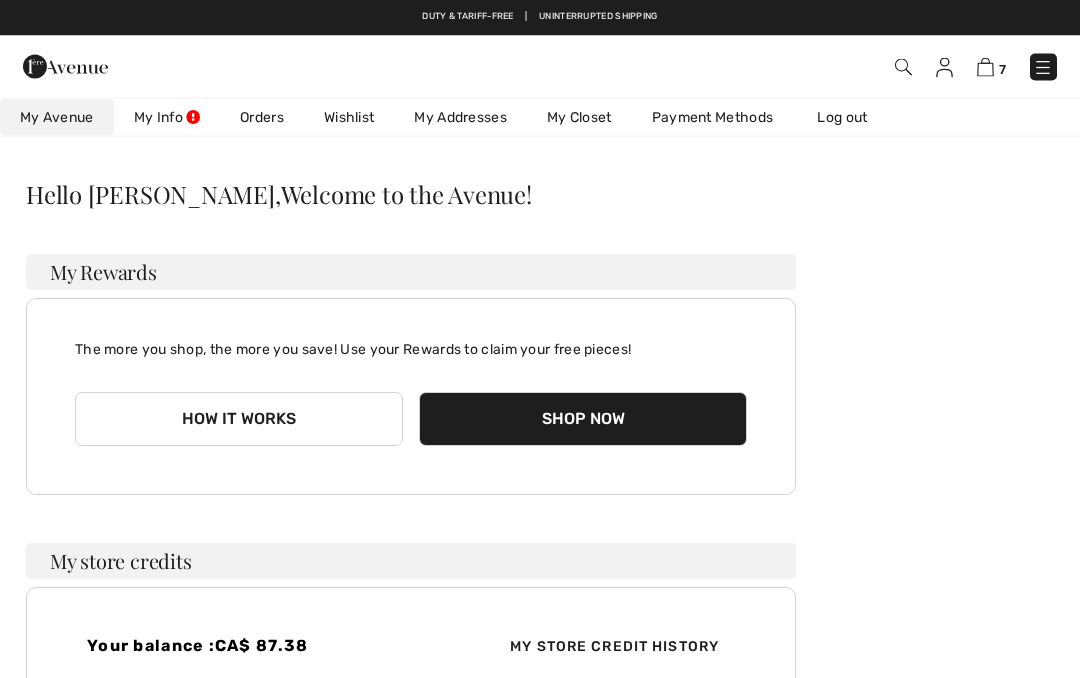 scroll, scrollTop: 0, scrollLeft: 0, axis: both 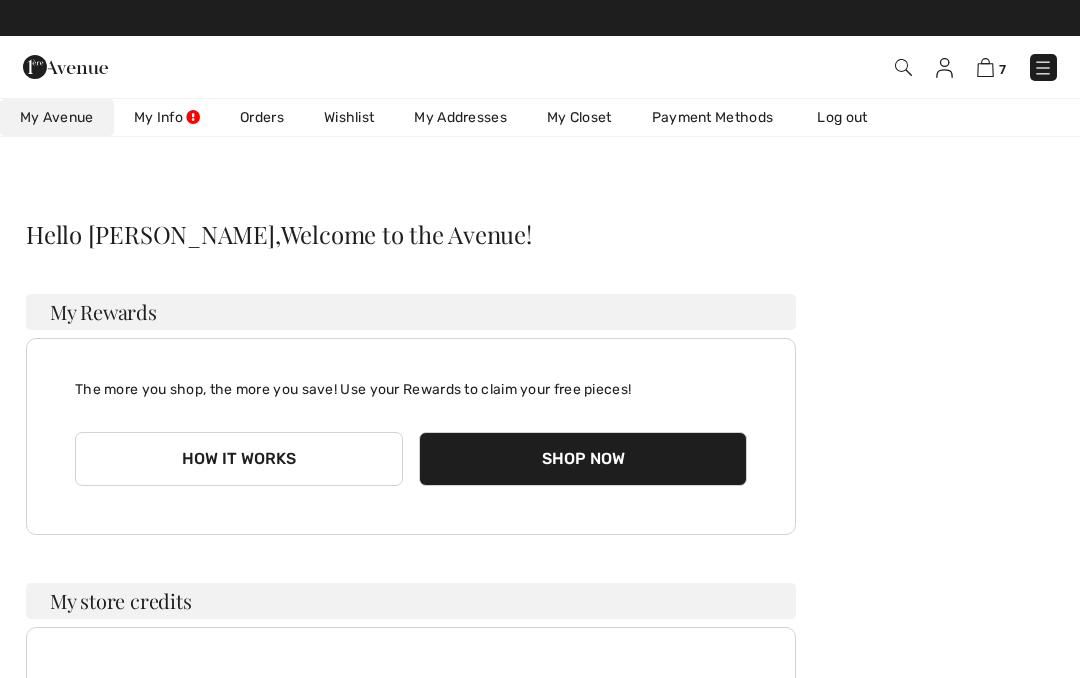click on "Shop Now" at bounding box center (583, 459) 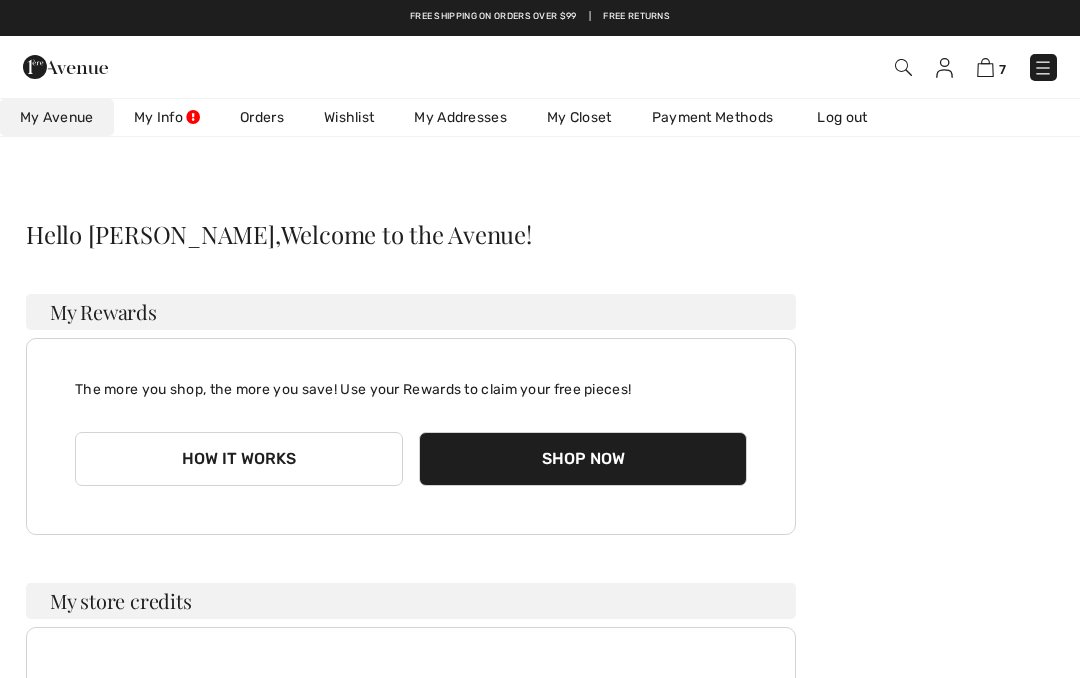 click on "Shop Now" at bounding box center [583, 459] 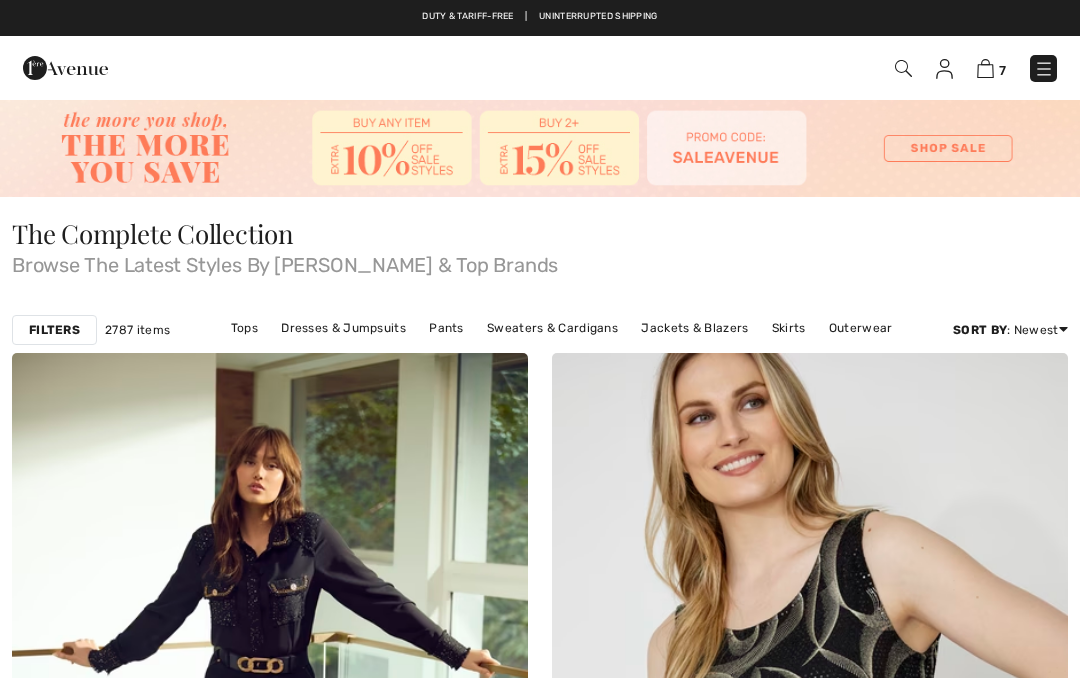 scroll, scrollTop: 0, scrollLeft: 0, axis: both 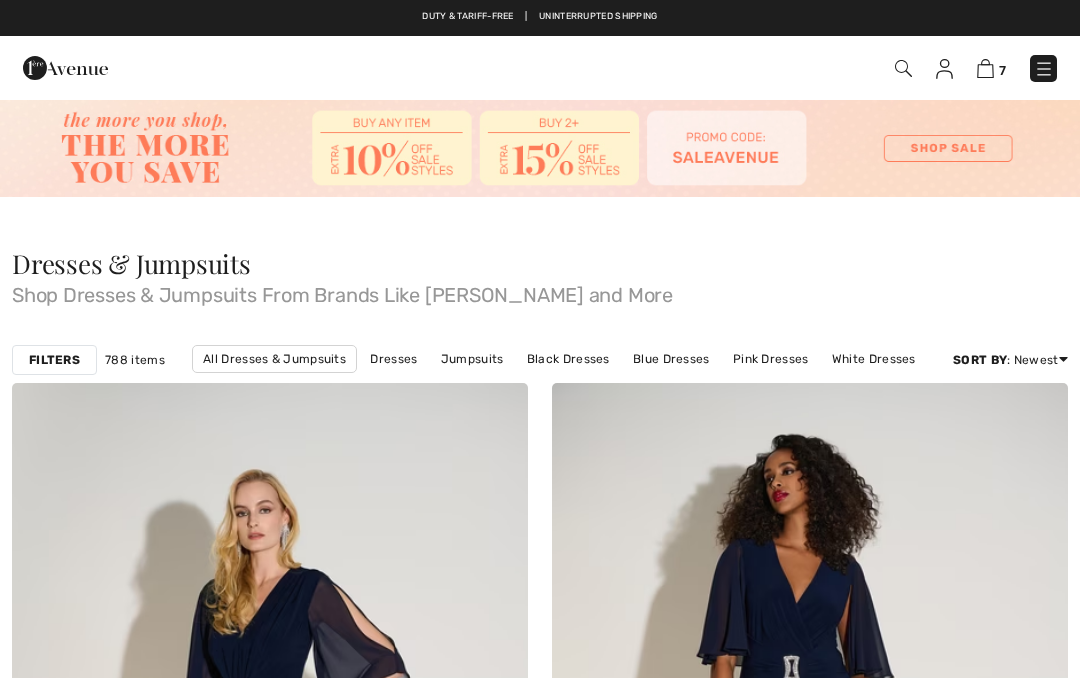 click on "Filters" at bounding box center (54, 360) 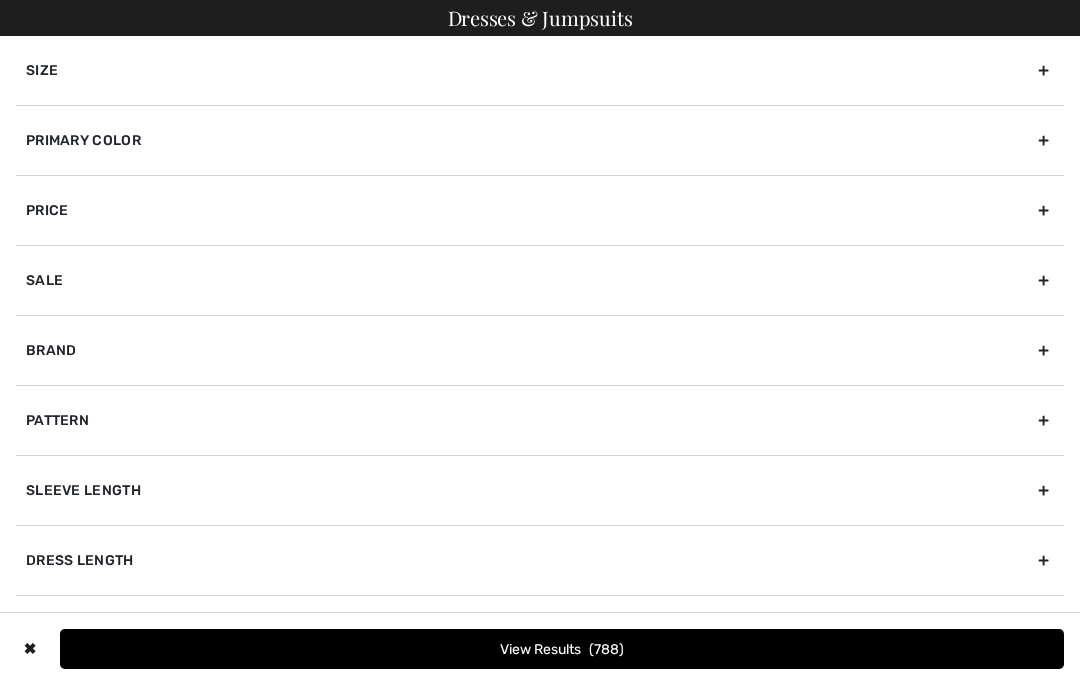 click on "Primary Color" at bounding box center [540, 140] 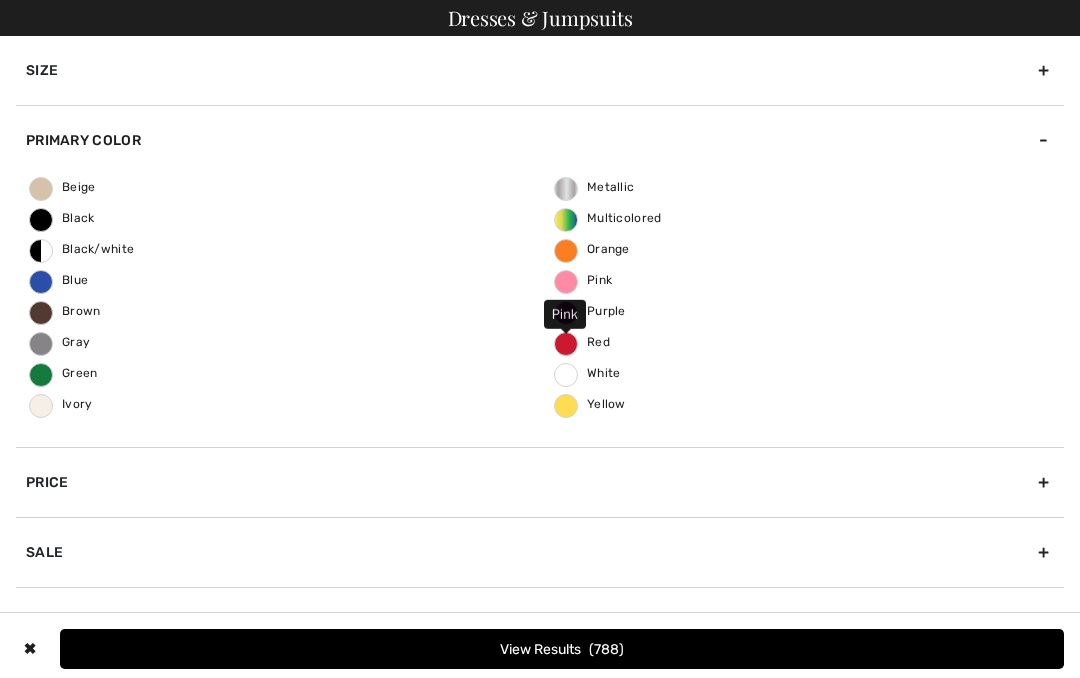 click on "Pink" at bounding box center (583, 280) 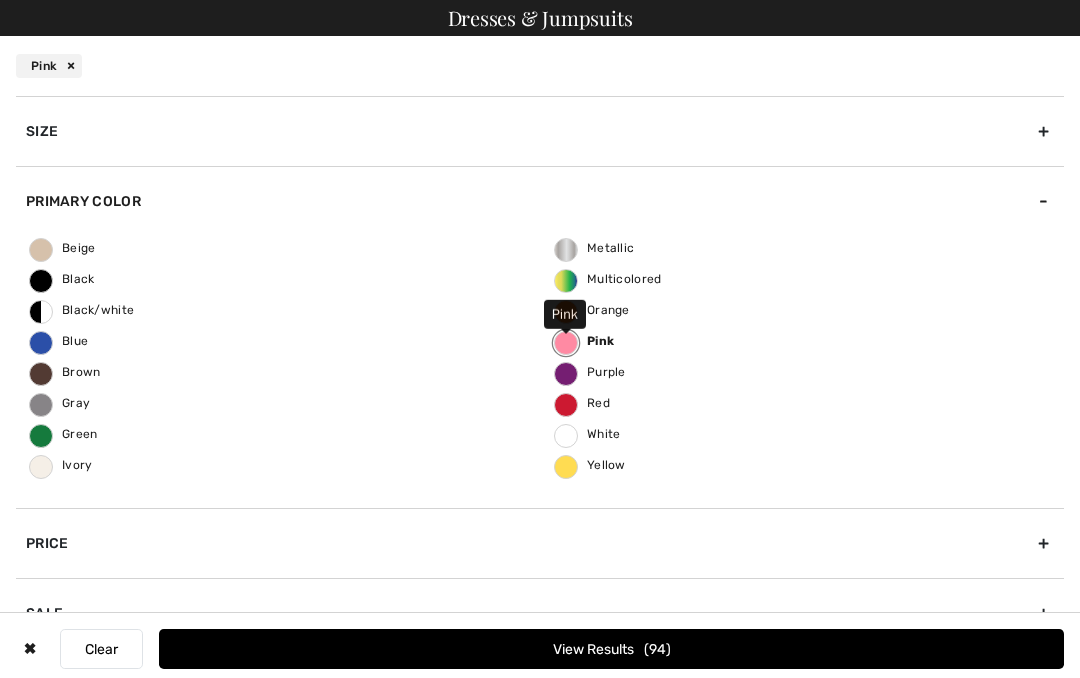 click on "Red" at bounding box center (582, 403) 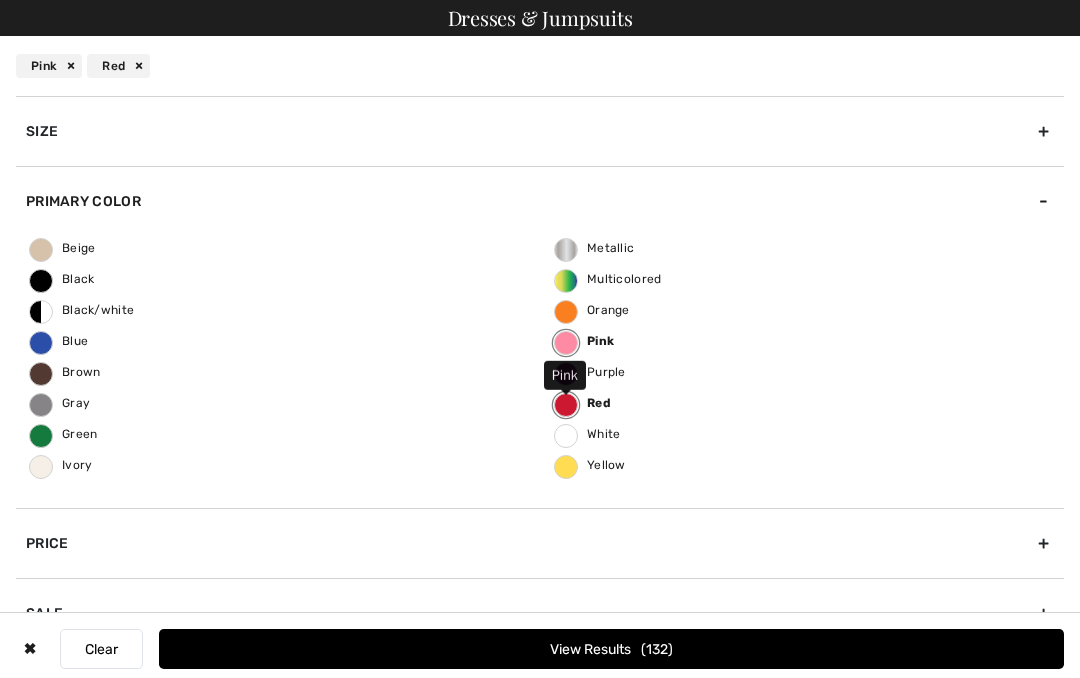 click on "Pink" at bounding box center [566, 343] 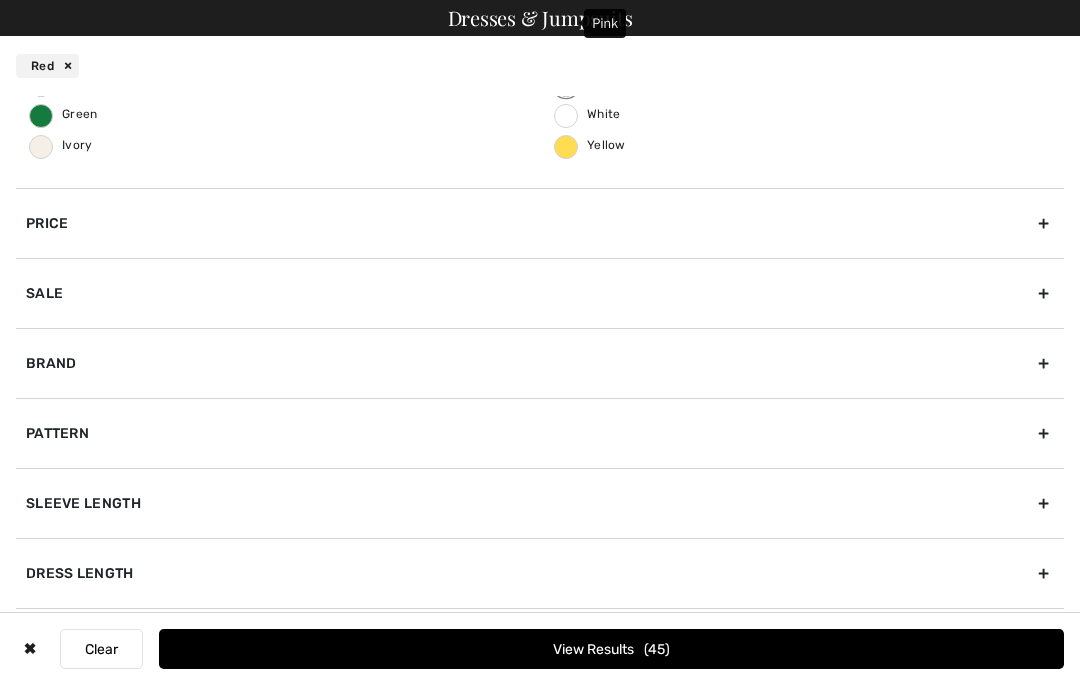 scroll, scrollTop: 320, scrollLeft: 0, axis: vertical 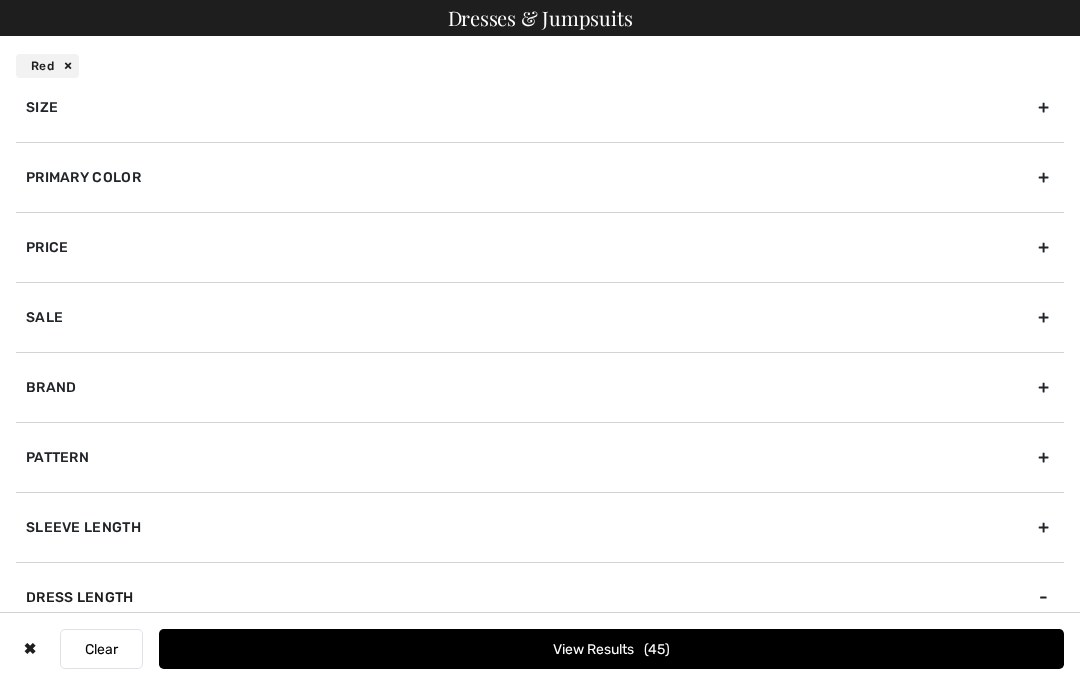 click on "Brand" at bounding box center [540, 387] 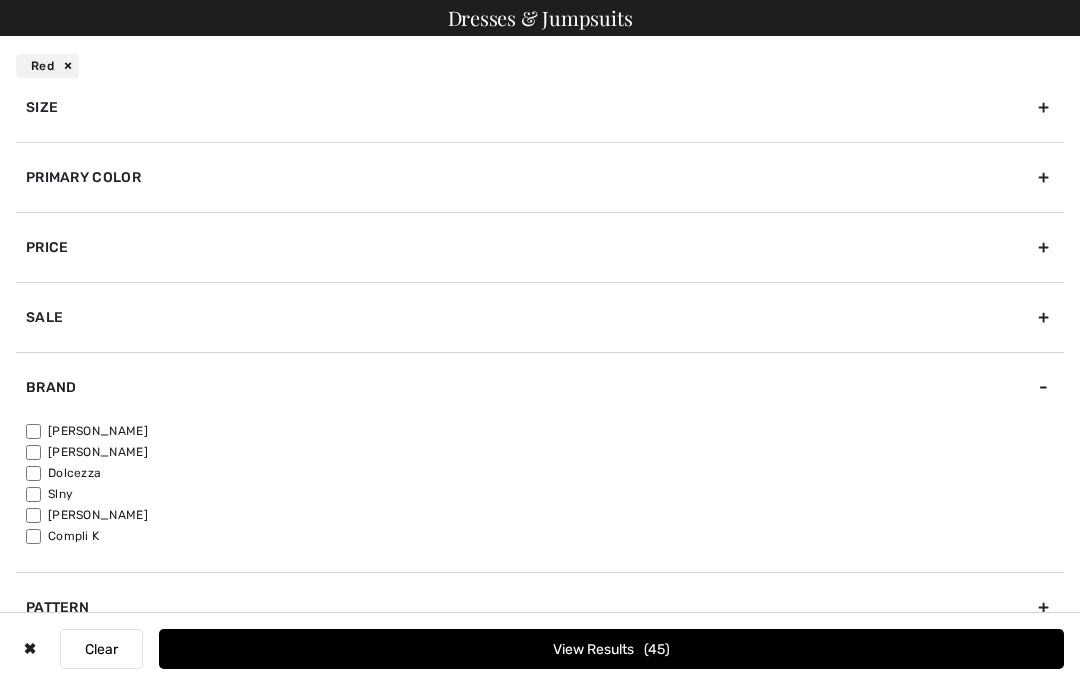 click on "Sale" at bounding box center [540, 317] 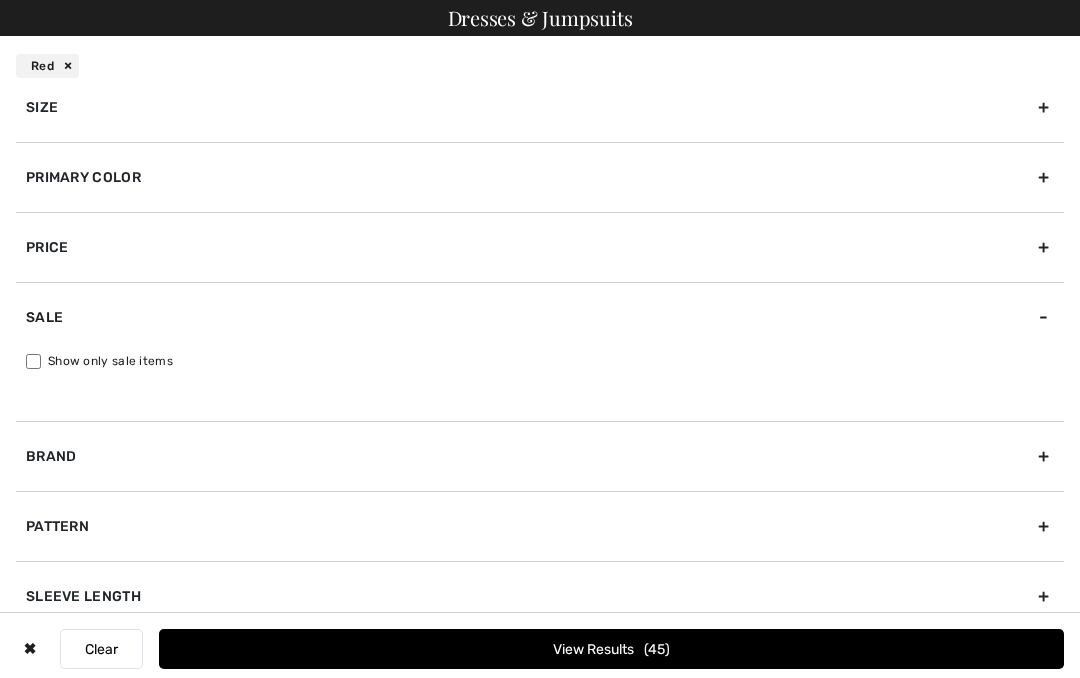 click on "Price" at bounding box center (540, 247) 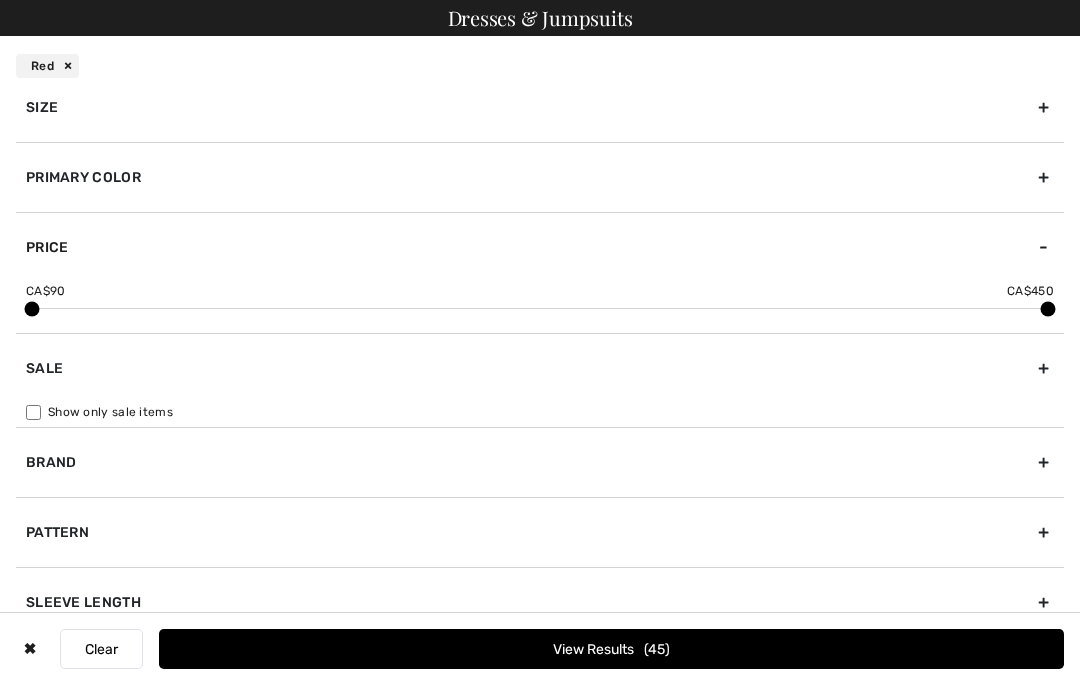scroll, scrollTop: 4, scrollLeft: 0, axis: vertical 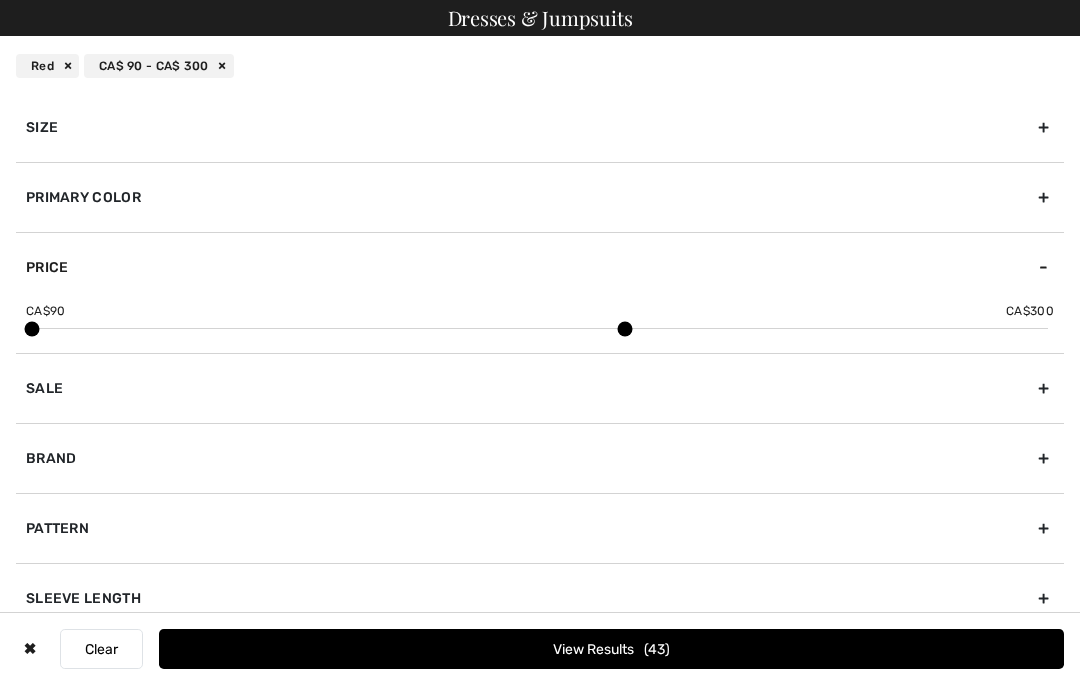 click on "View Results 43" at bounding box center [611, 649] 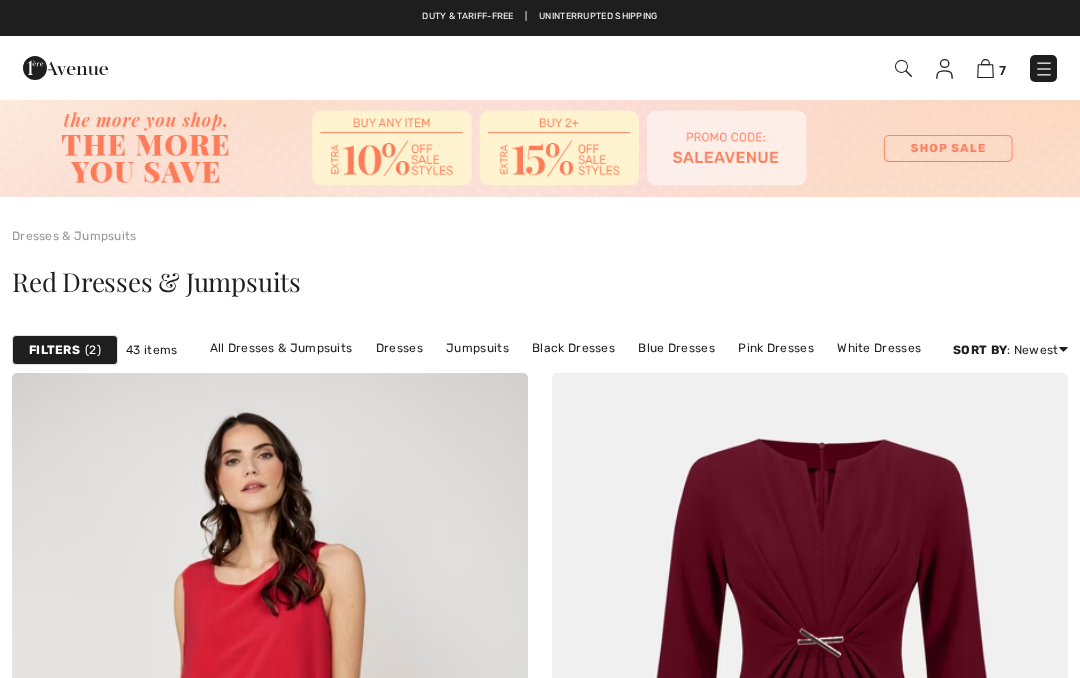 scroll, scrollTop: 332, scrollLeft: 0, axis: vertical 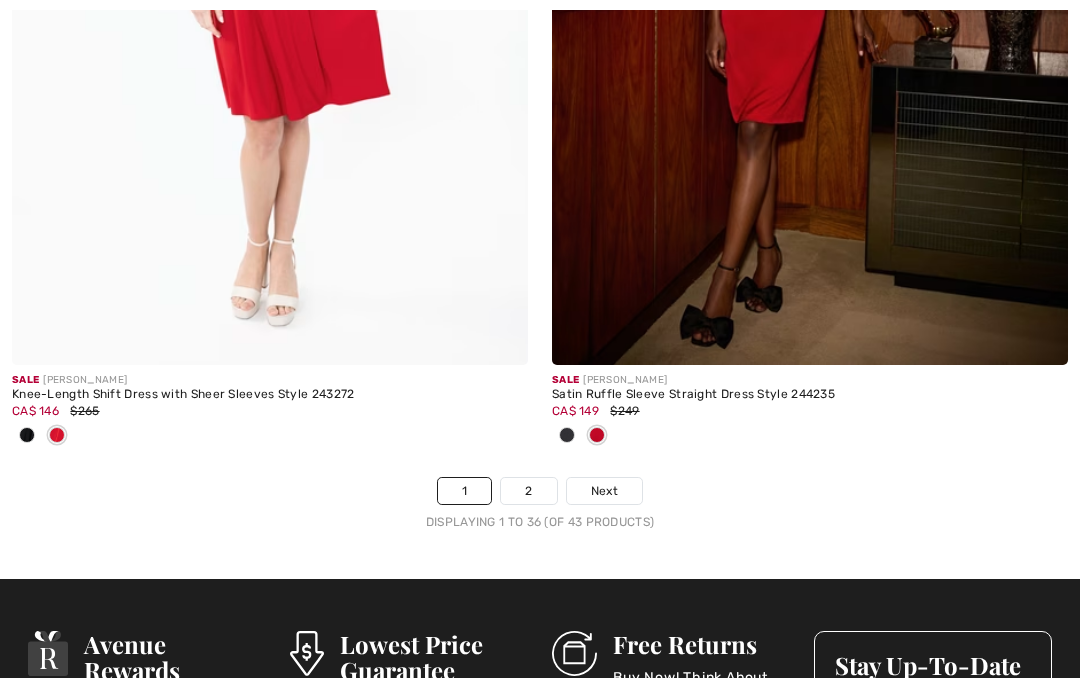 click on "Next" at bounding box center [604, 491] 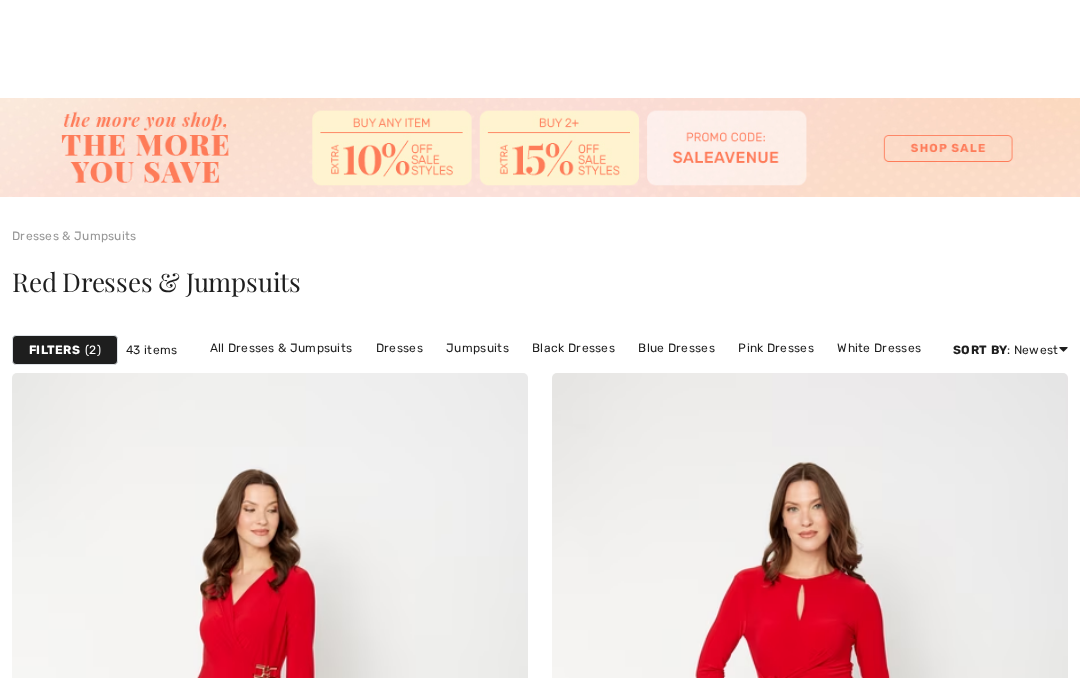 scroll, scrollTop: 465, scrollLeft: 0, axis: vertical 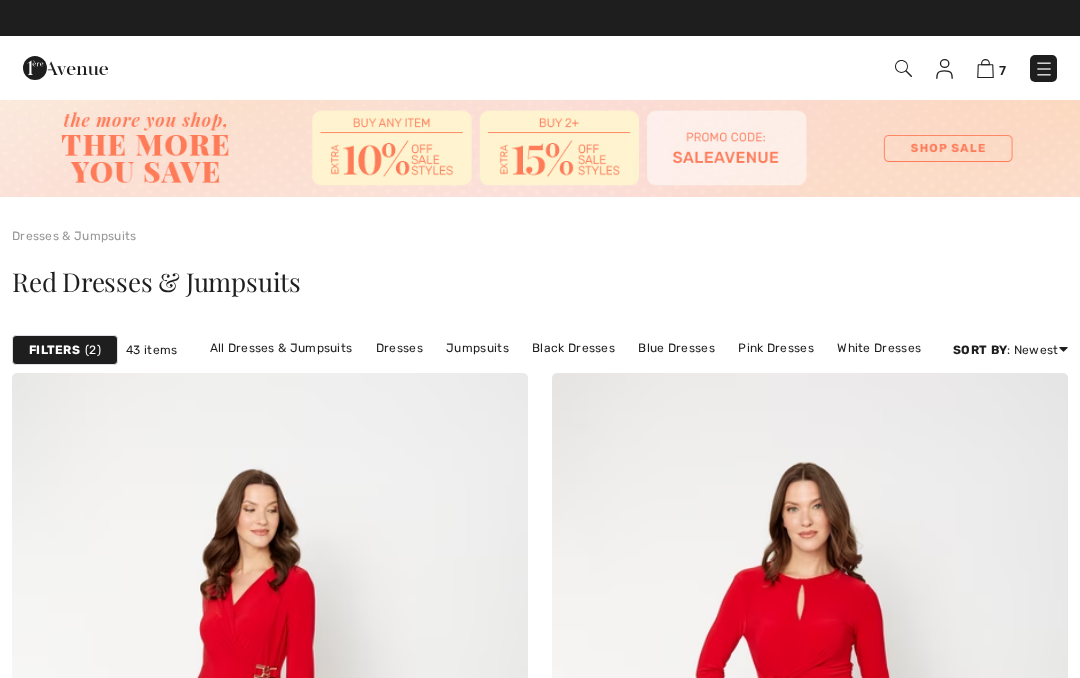 click on "Filters" at bounding box center (54, 350) 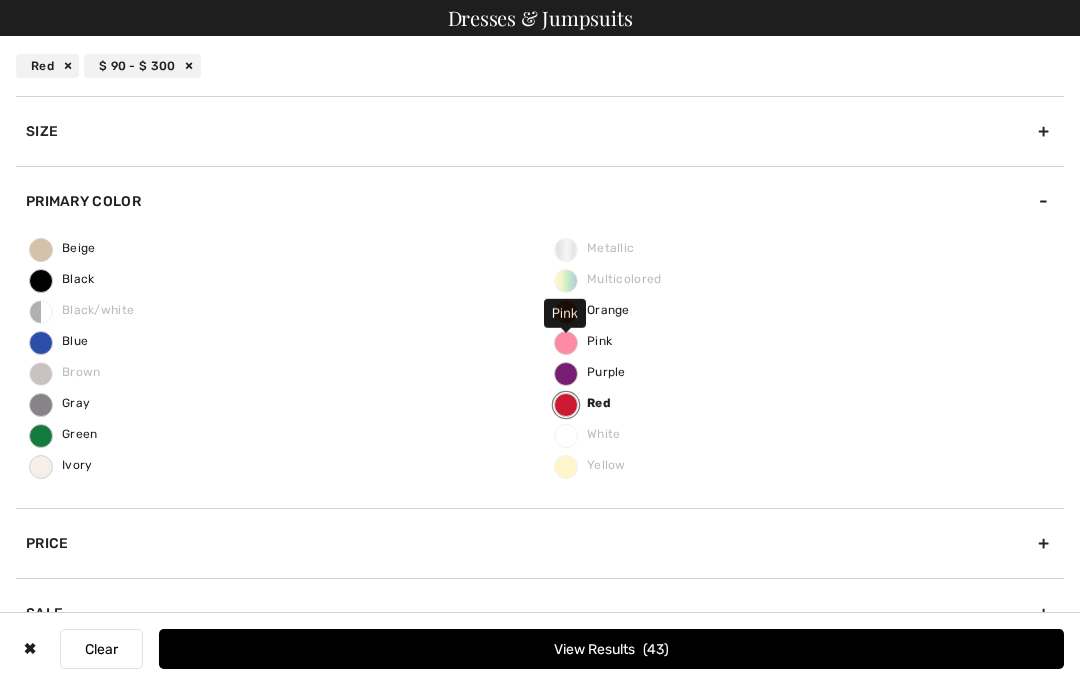 click on "Pink" at bounding box center (583, 341) 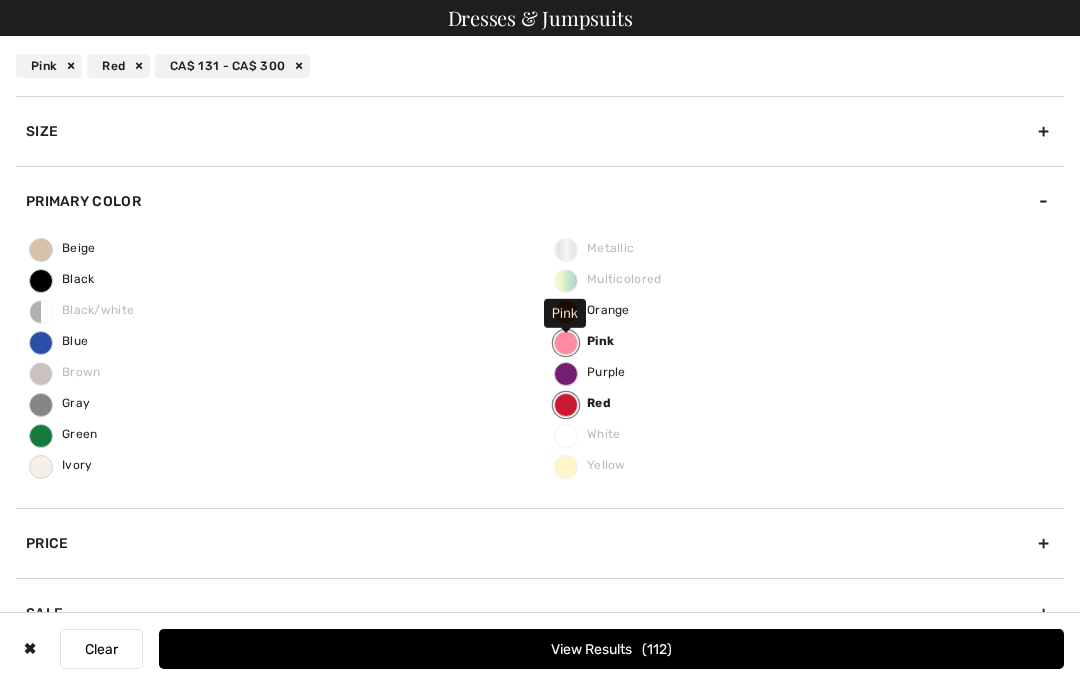 click on "Pink" at bounding box center [584, 341] 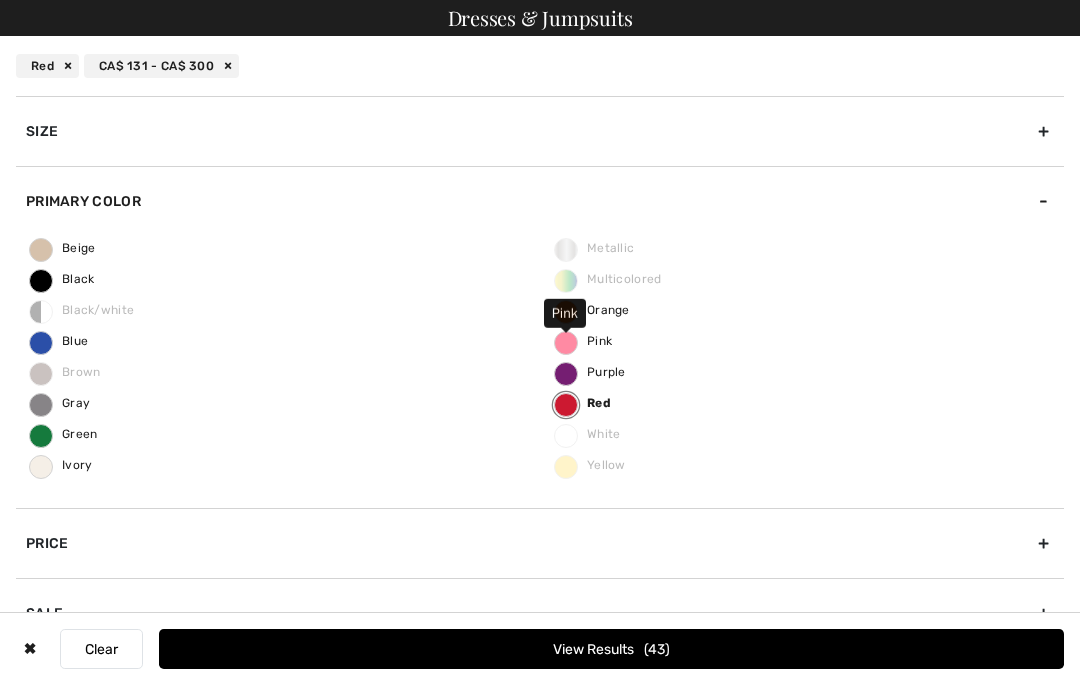 click on "Pink" at bounding box center (583, 341) 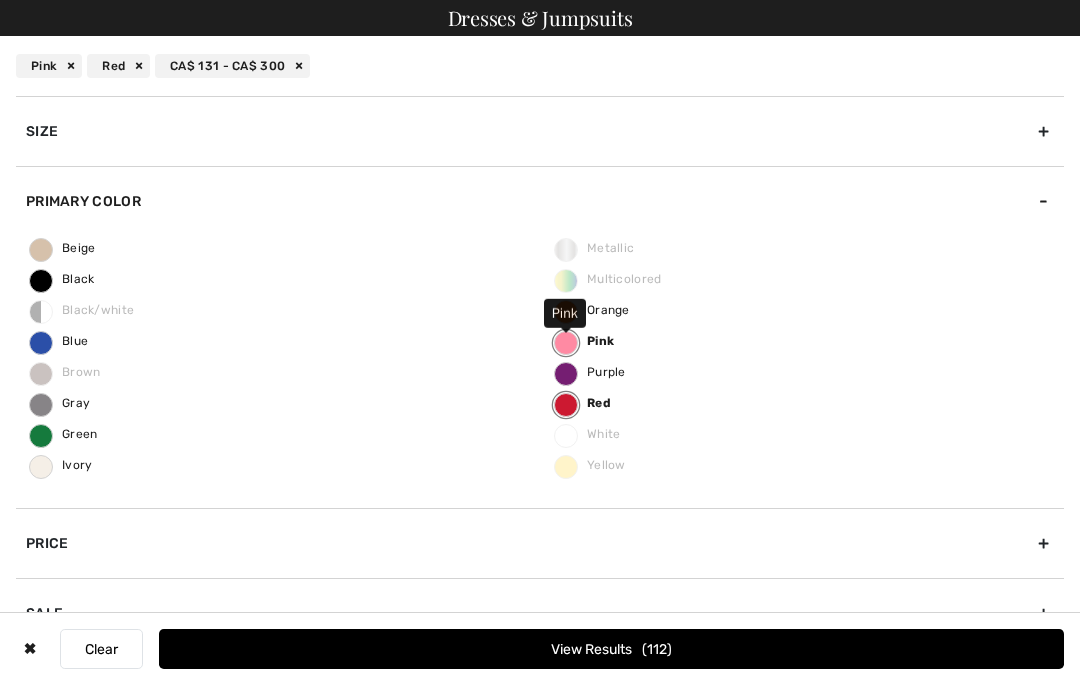 click on "View Results 112" at bounding box center (611, 649) 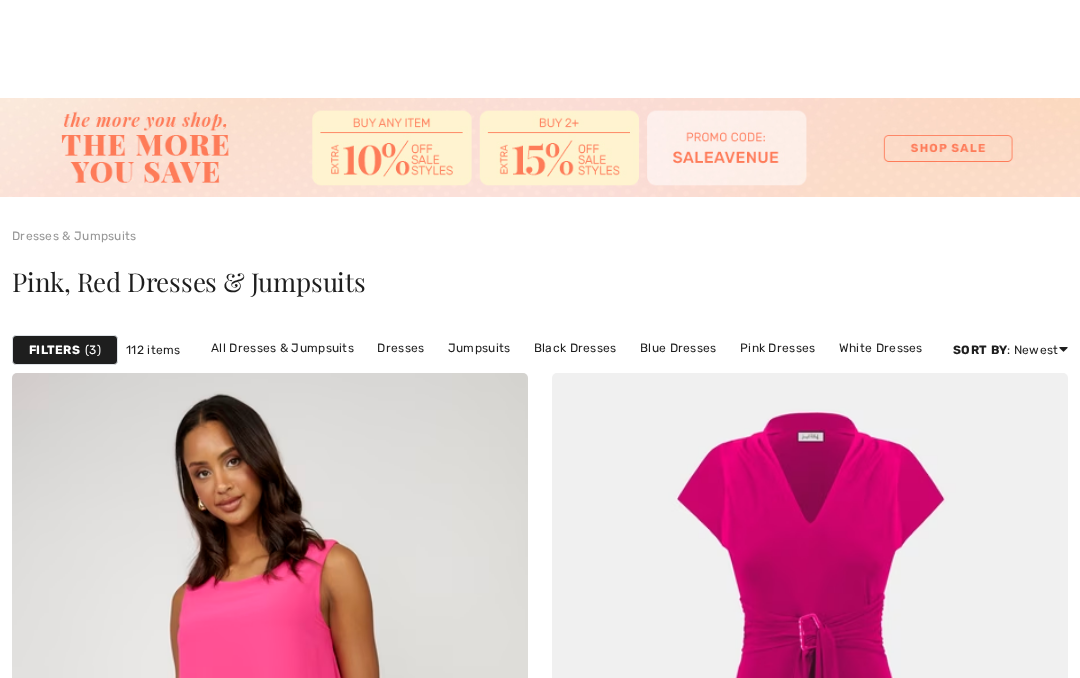 scroll, scrollTop: 398, scrollLeft: 0, axis: vertical 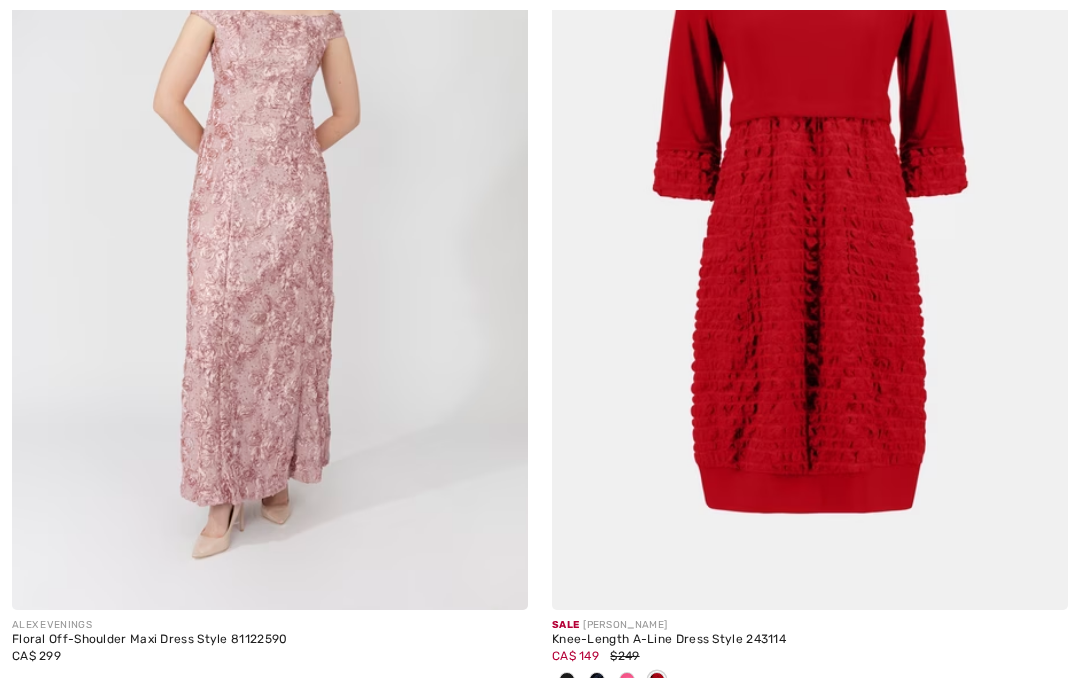 click on "Next" at bounding box center [669, 736] 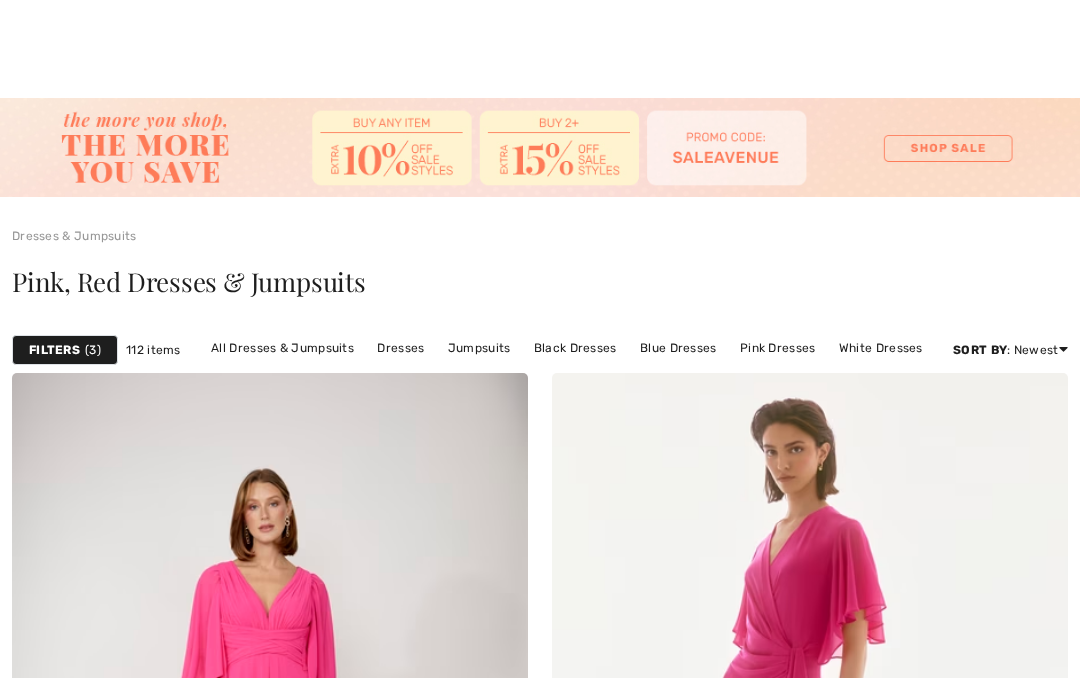 scroll, scrollTop: 414, scrollLeft: 0, axis: vertical 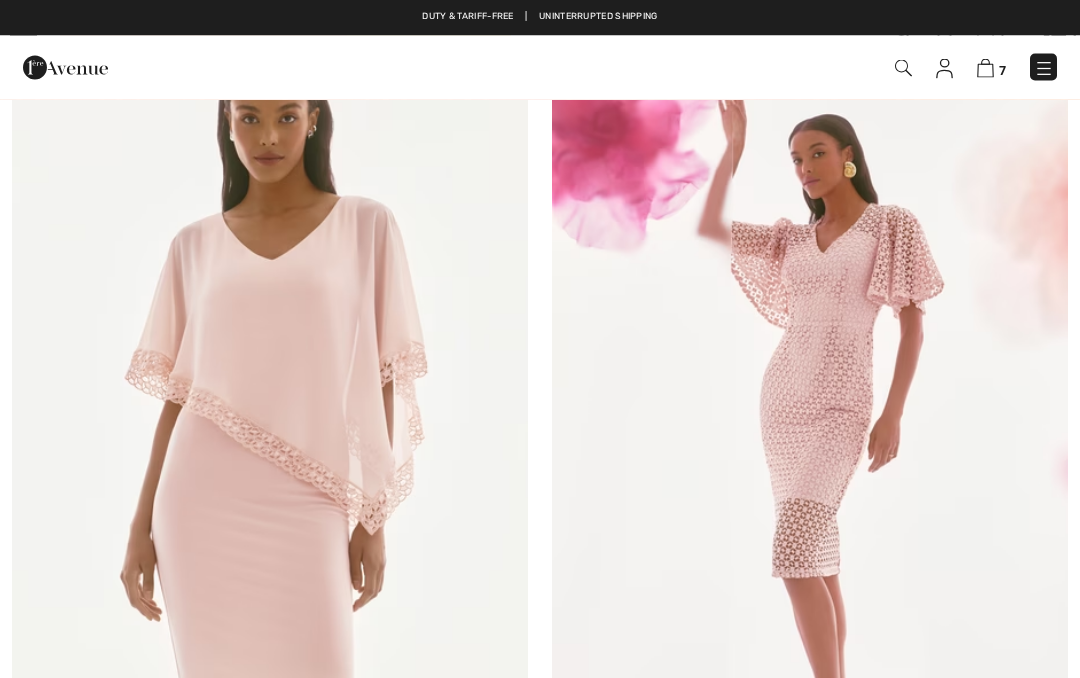 click at bounding box center [810, 408] 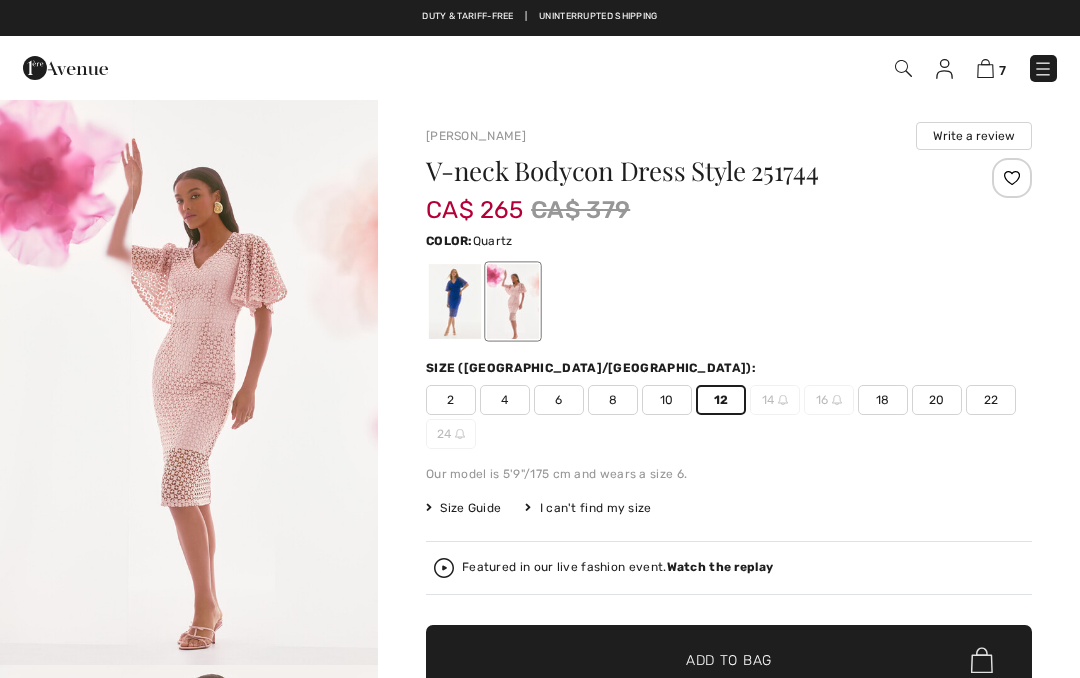 scroll, scrollTop: 32, scrollLeft: 0, axis: vertical 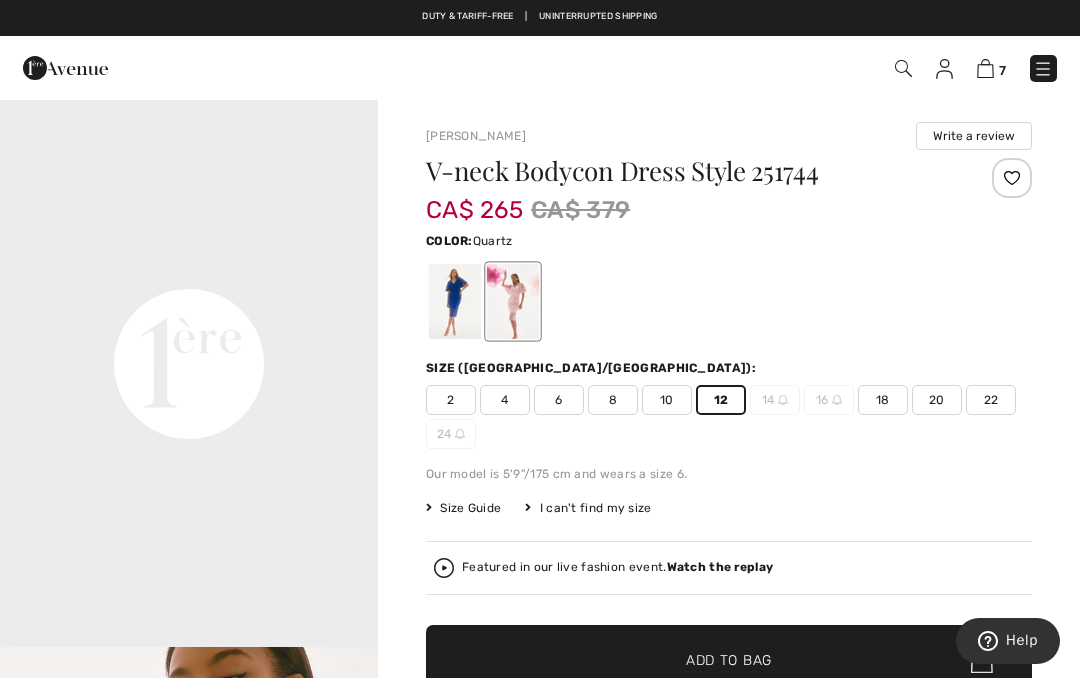 click on "Add to Bag" at bounding box center [729, 660] 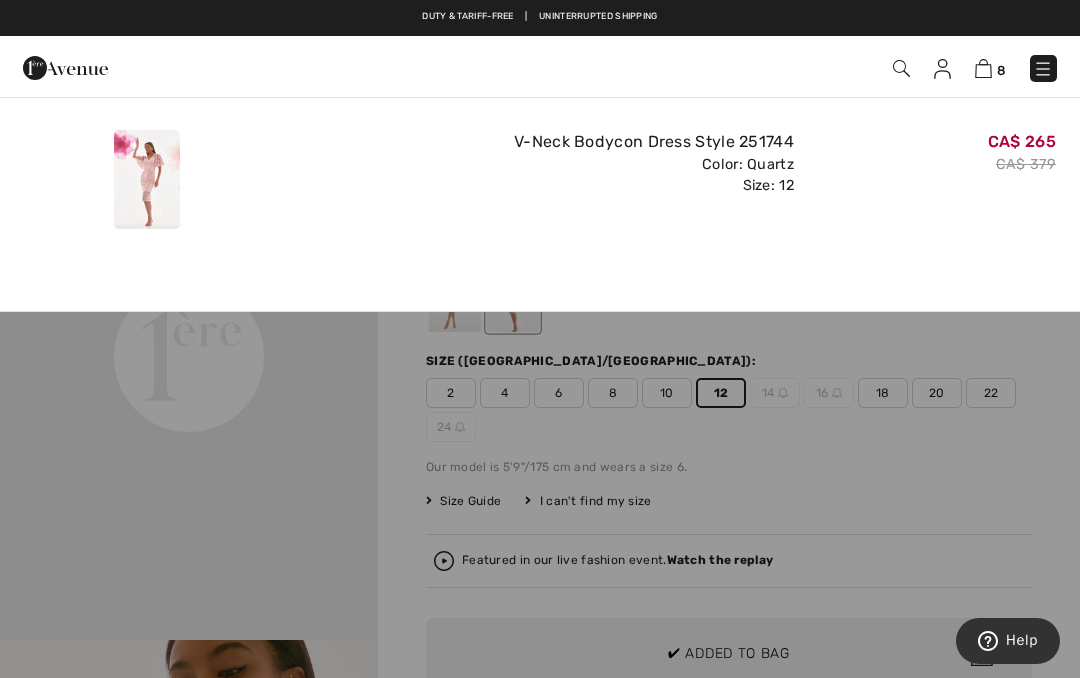 scroll, scrollTop: 0, scrollLeft: 0, axis: both 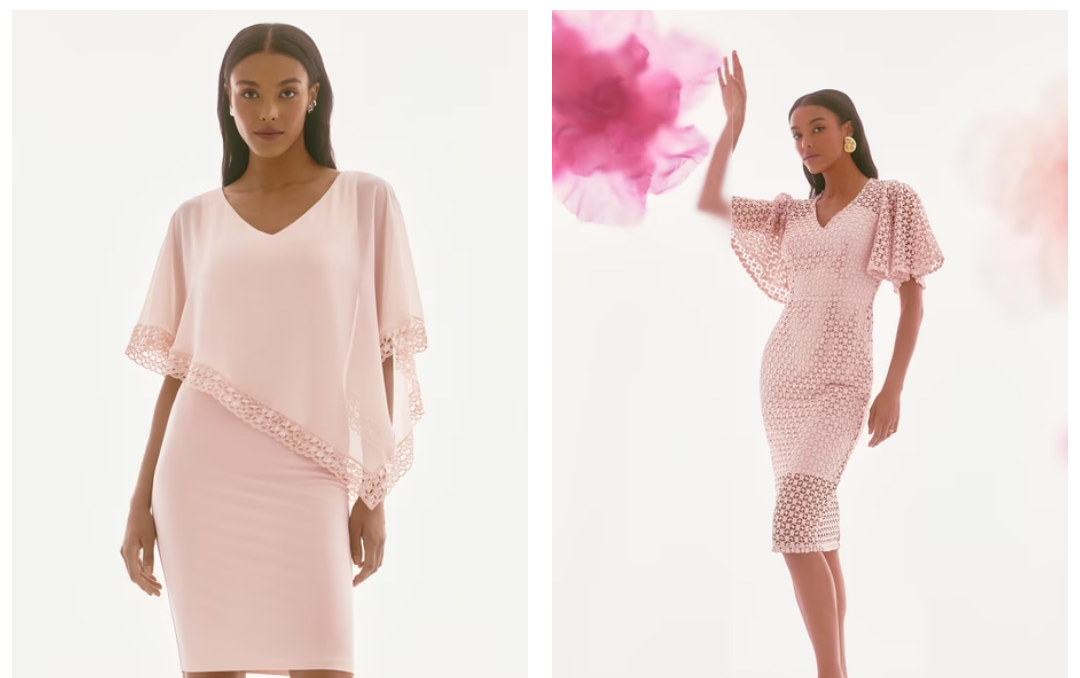 click at bounding box center [270, 382] 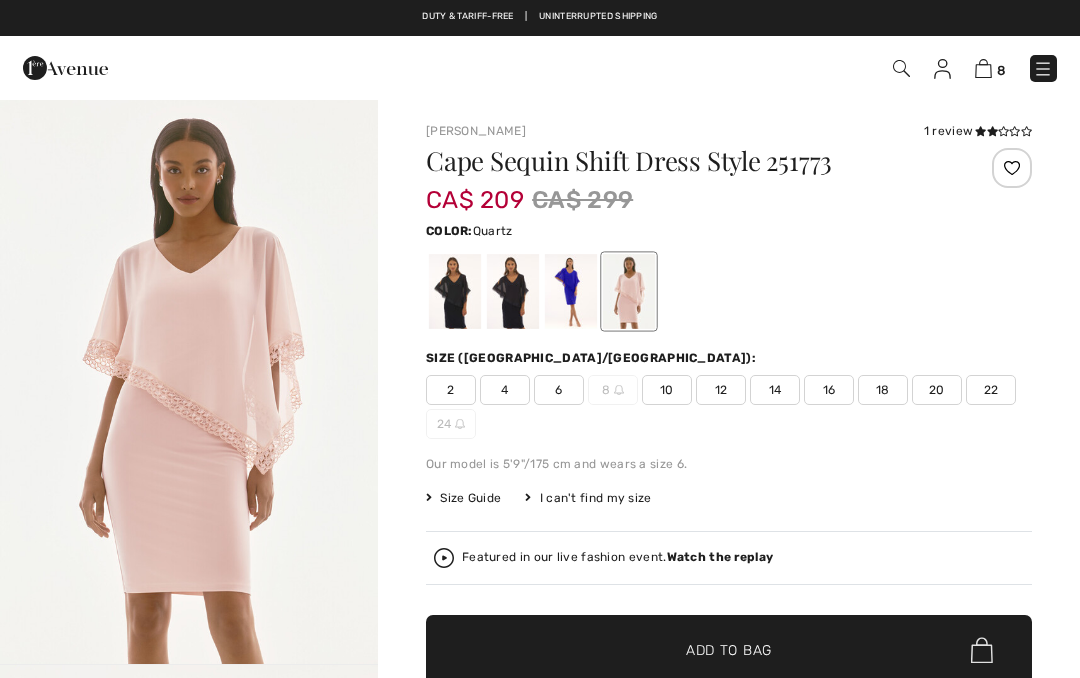 scroll, scrollTop: 375, scrollLeft: 0, axis: vertical 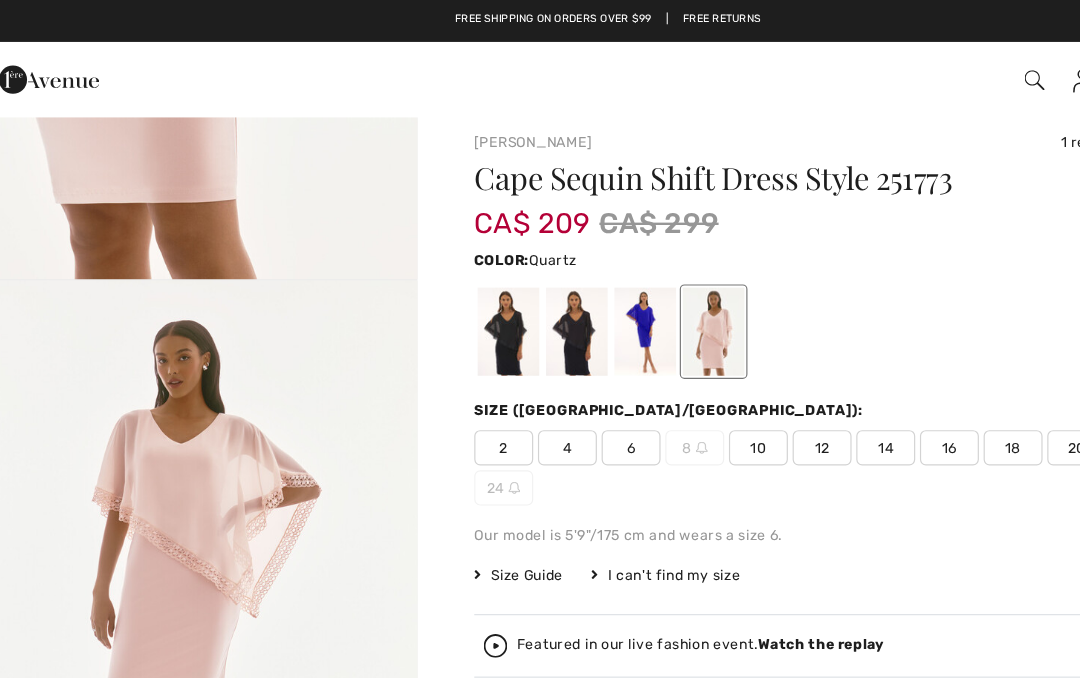 click on "12" at bounding box center (721, 380) 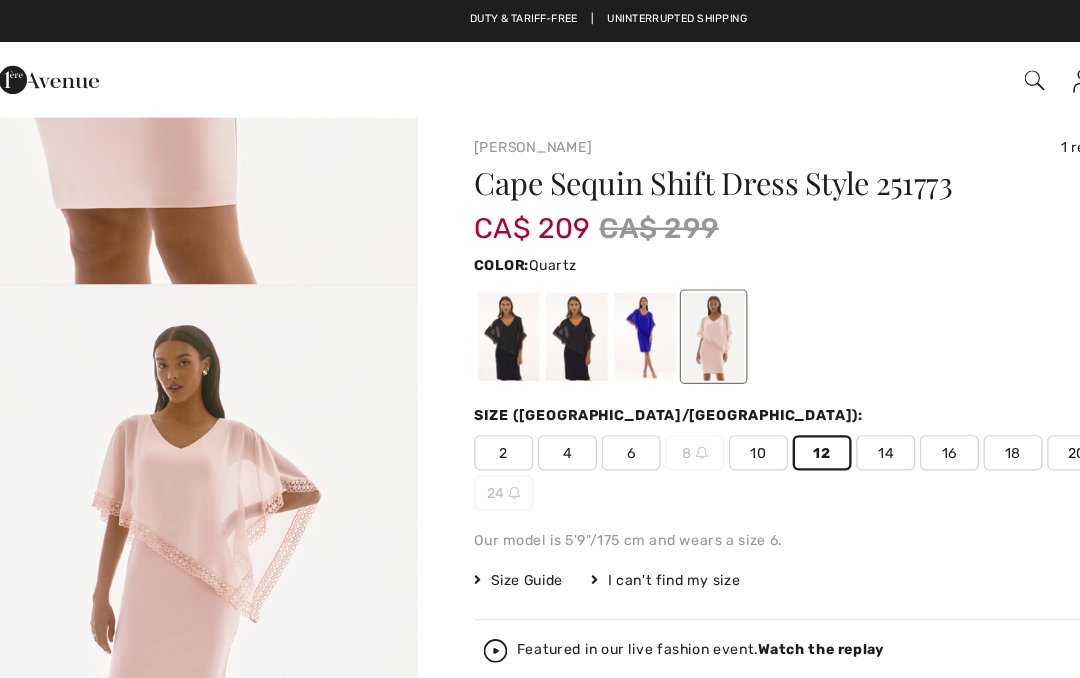 scroll, scrollTop: 36, scrollLeft: 0, axis: vertical 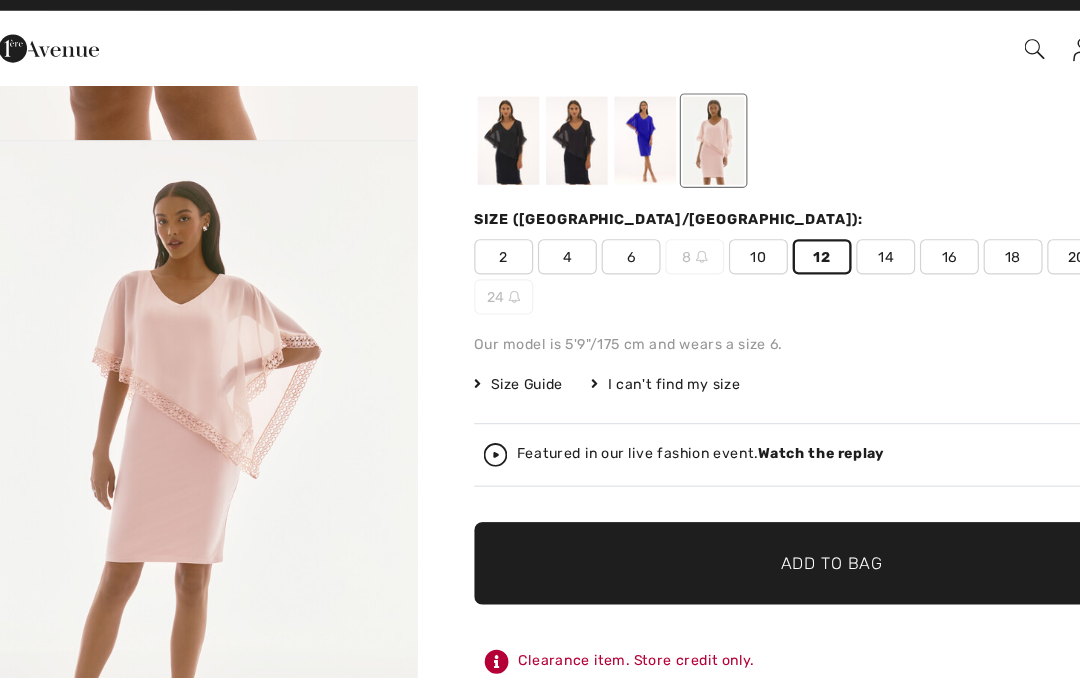 click on "Add to Bag" at bounding box center (729, 505) 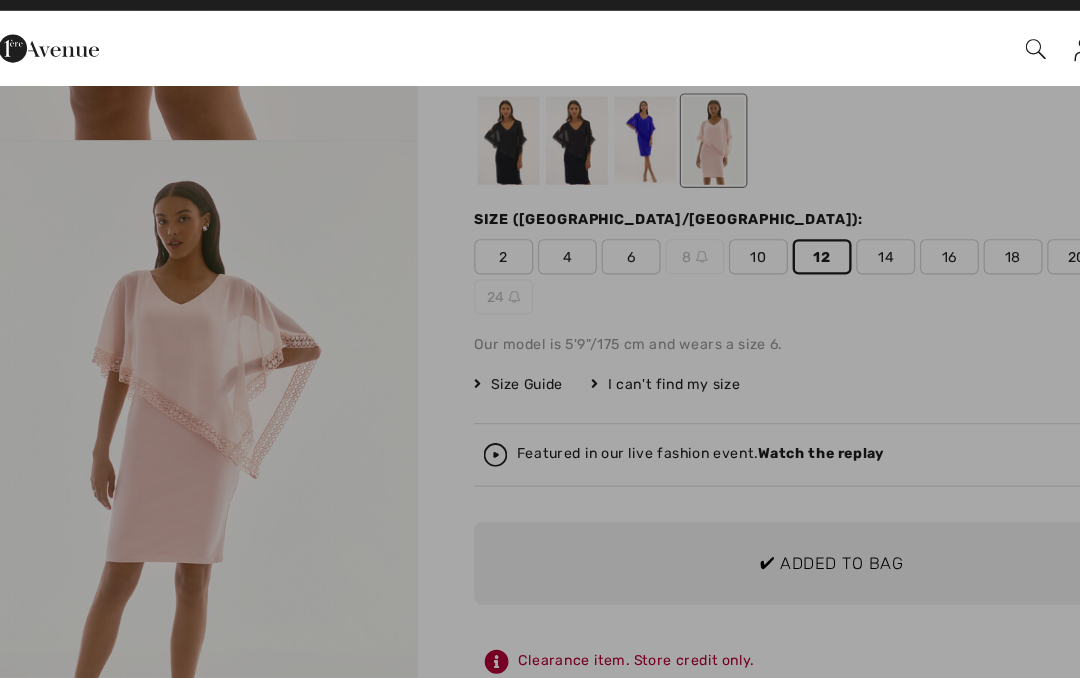 click at bounding box center (540, 339) 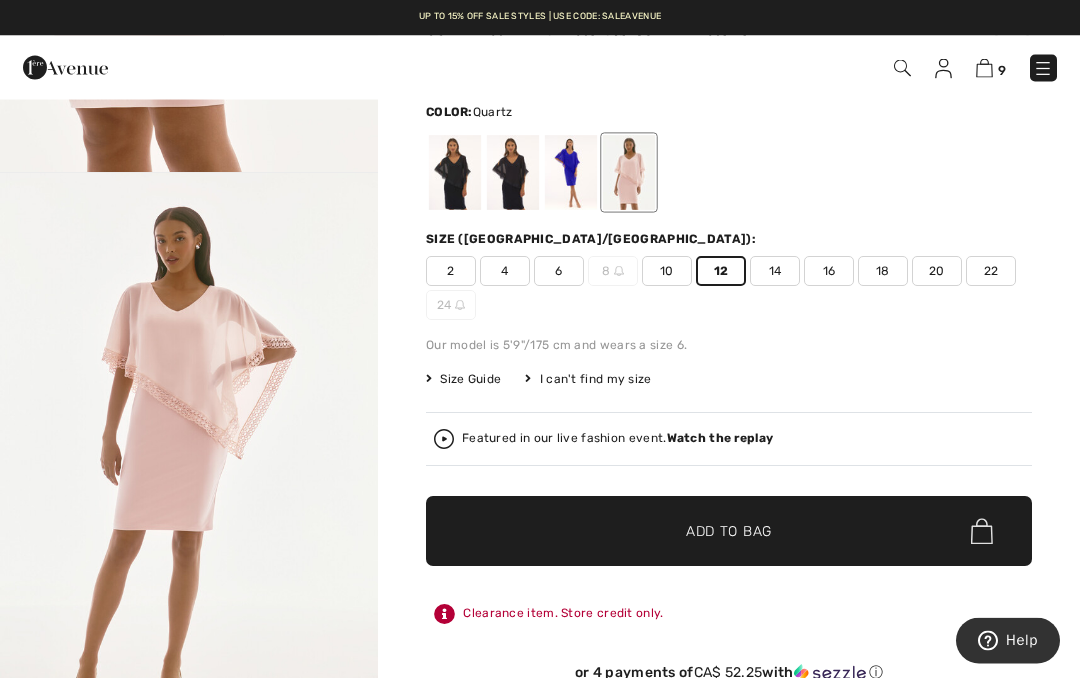 scroll, scrollTop: 101, scrollLeft: 0, axis: vertical 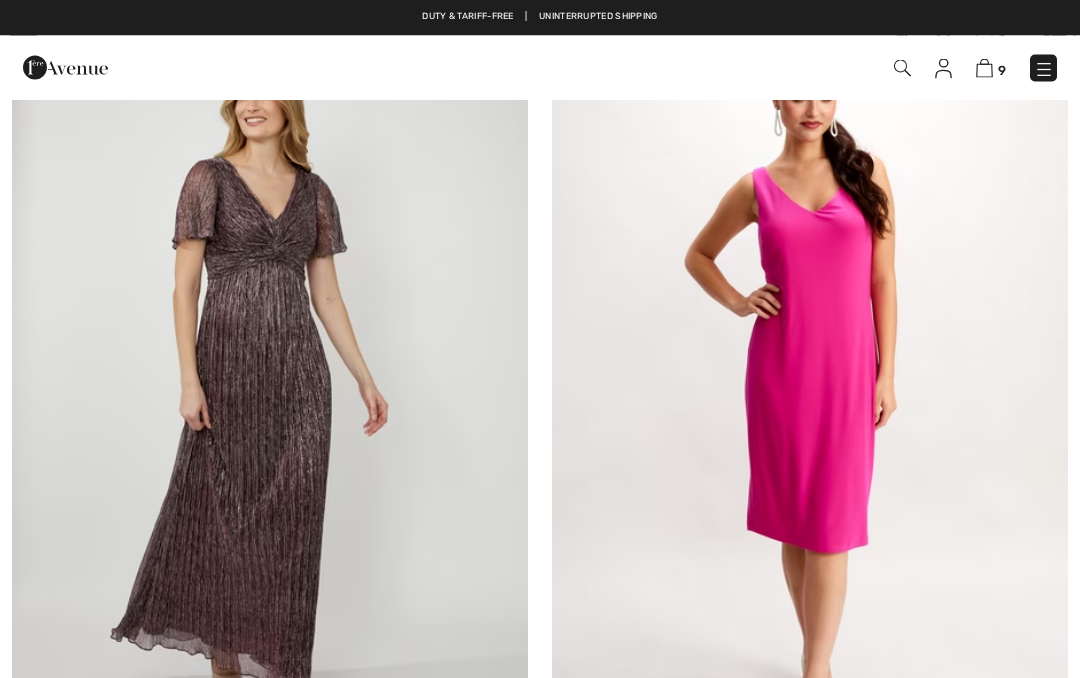 click at bounding box center [810, 397] 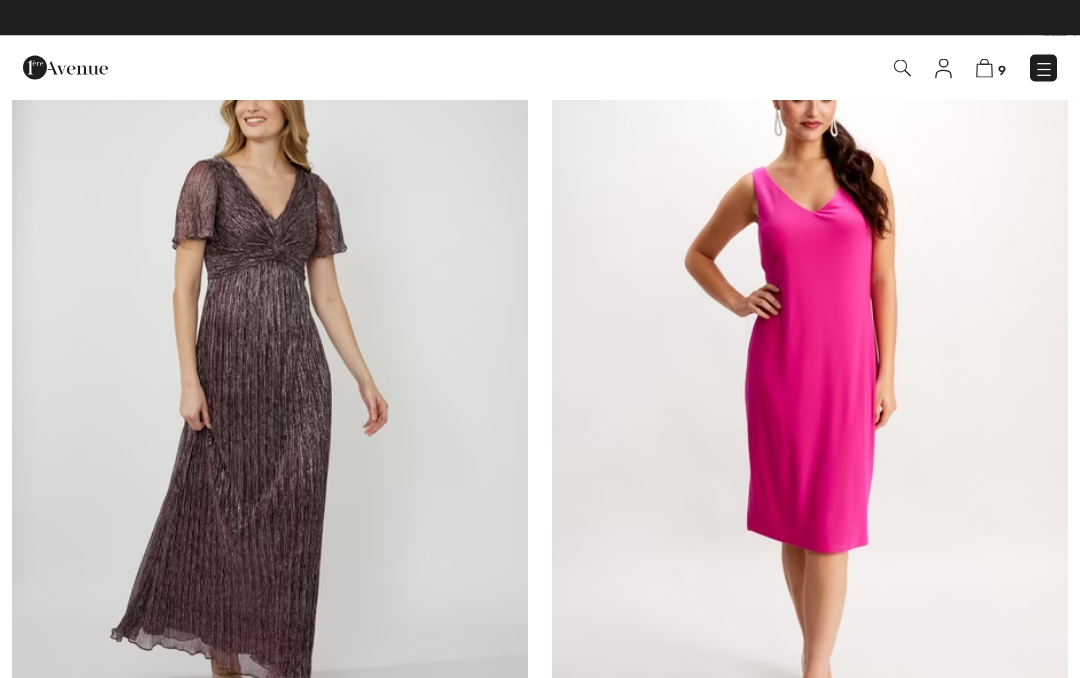 scroll, scrollTop: 10279, scrollLeft: 0, axis: vertical 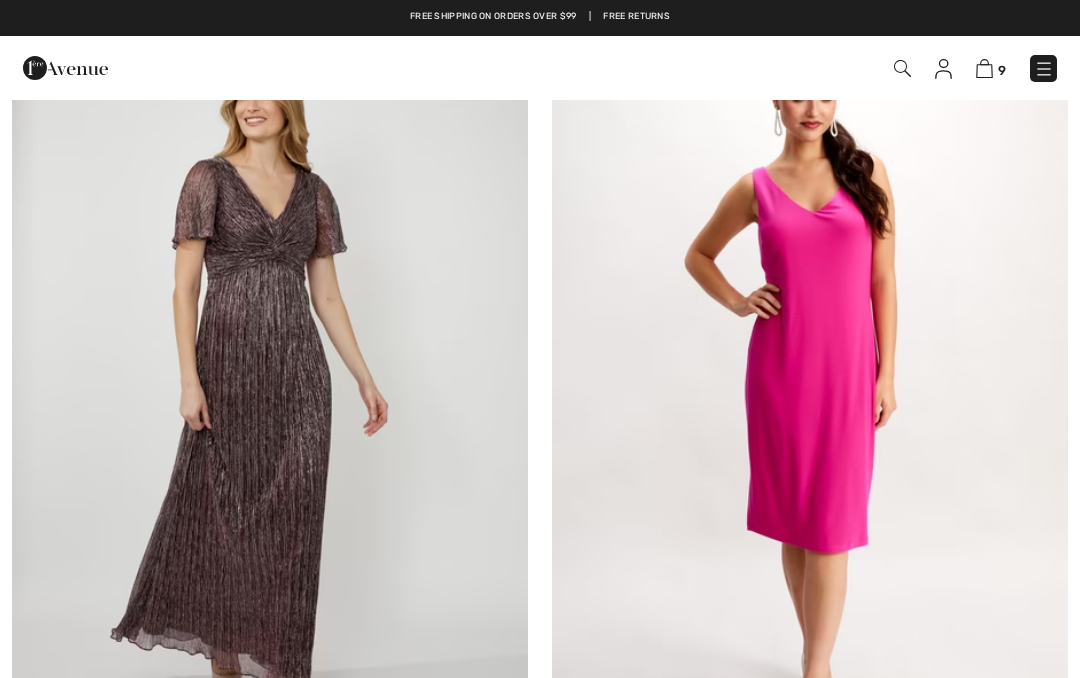 click at bounding box center (810, 396) 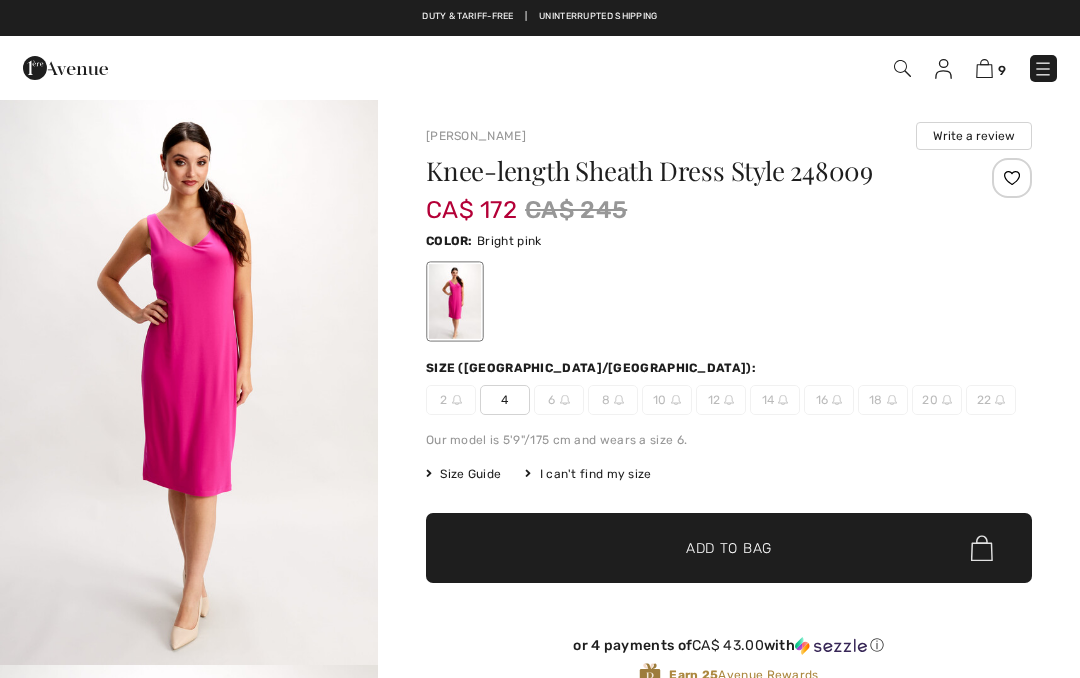 scroll, scrollTop: 0, scrollLeft: 0, axis: both 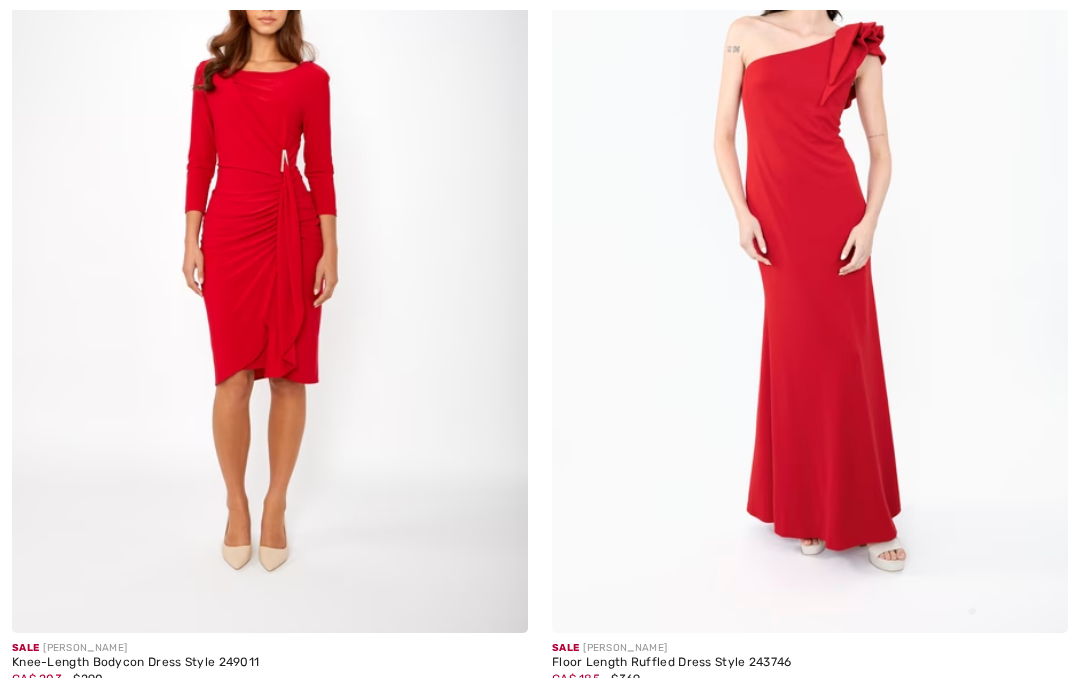 click at bounding box center [270, 246] 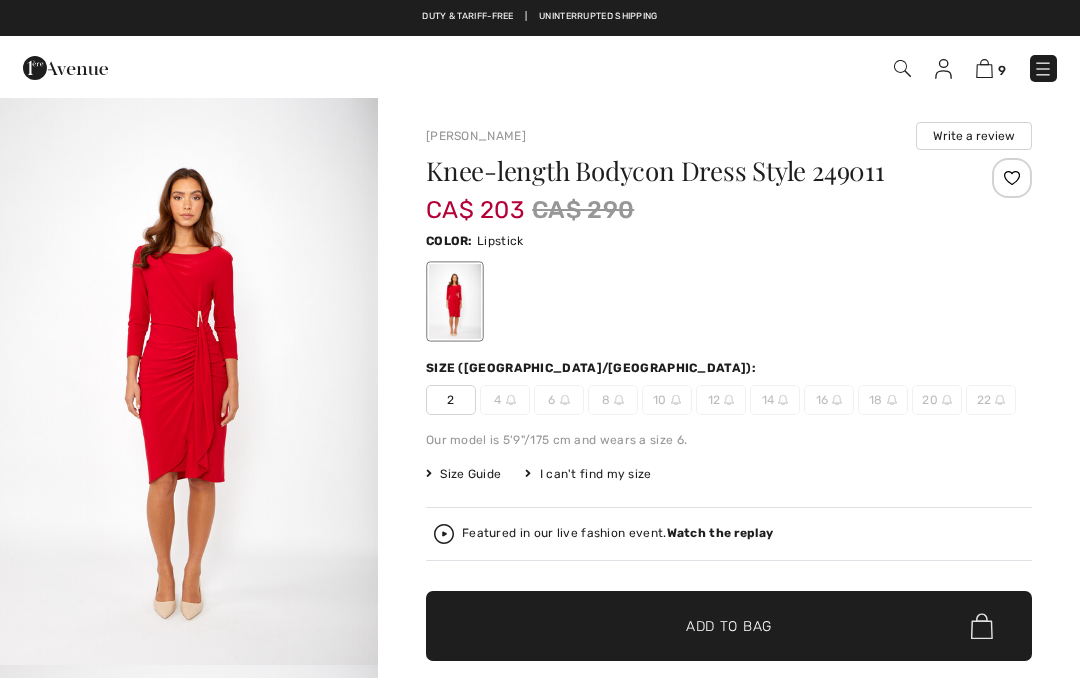 scroll, scrollTop: 0, scrollLeft: 0, axis: both 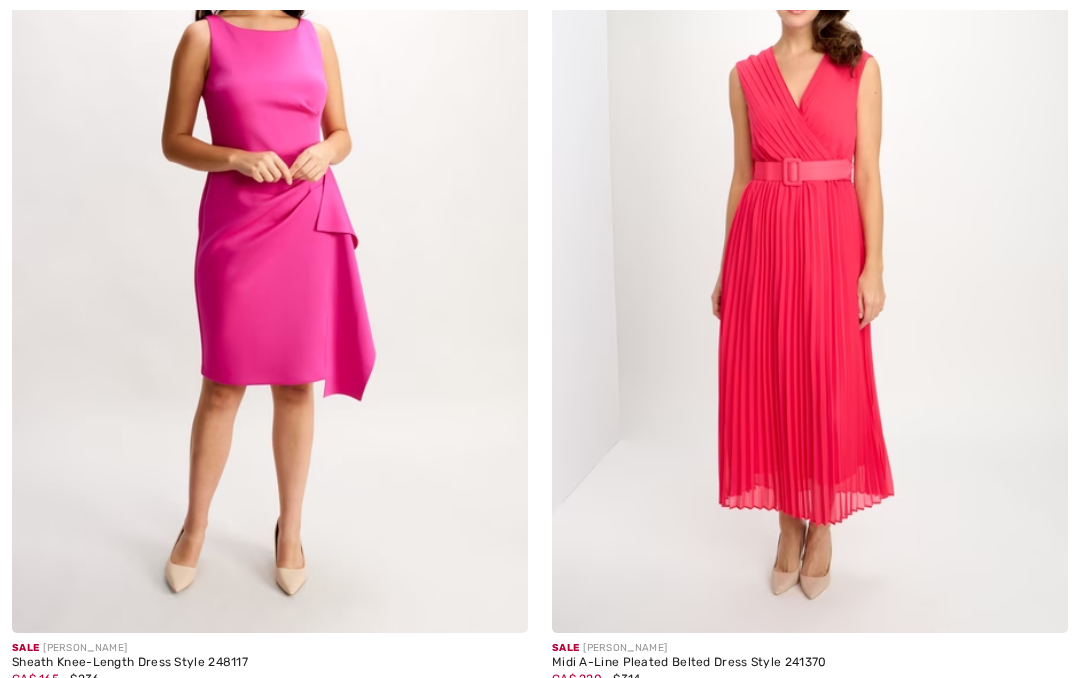 click at bounding box center [810, 246] 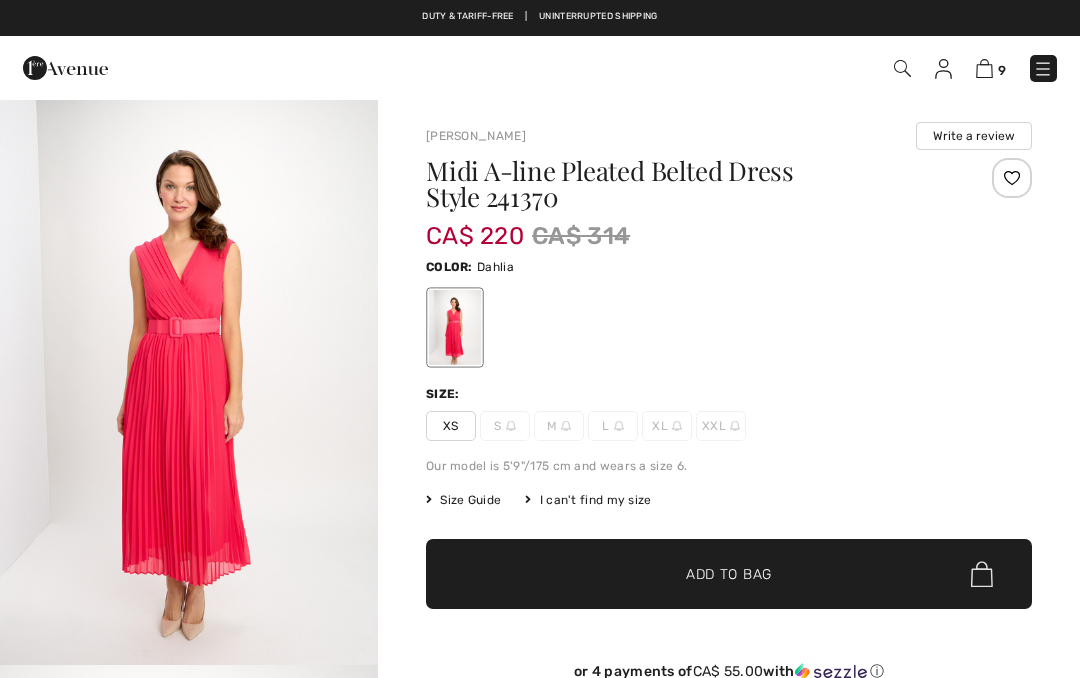 scroll, scrollTop: 592, scrollLeft: 0, axis: vertical 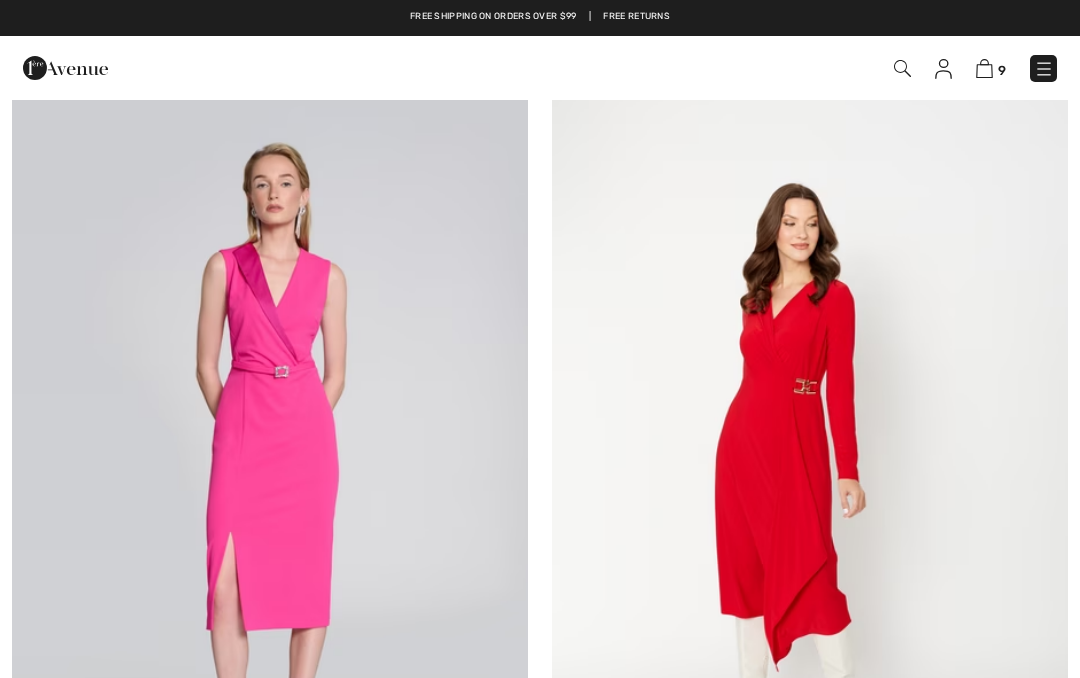 click at bounding box center (270, 474) 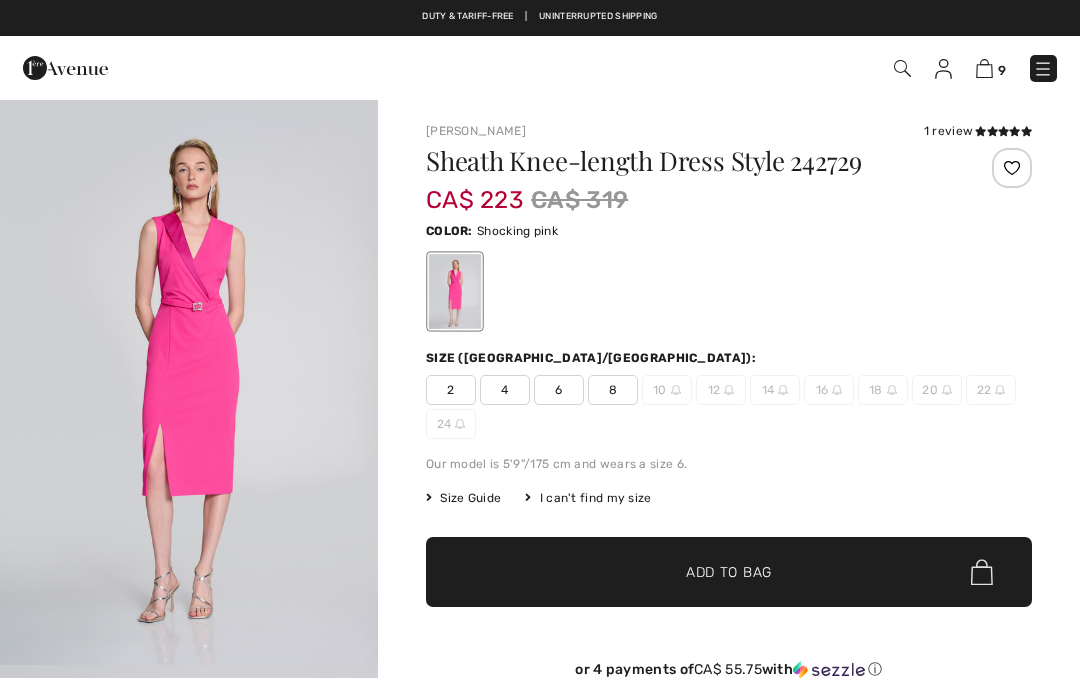 scroll, scrollTop: 0, scrollLeft: 0, axis: both 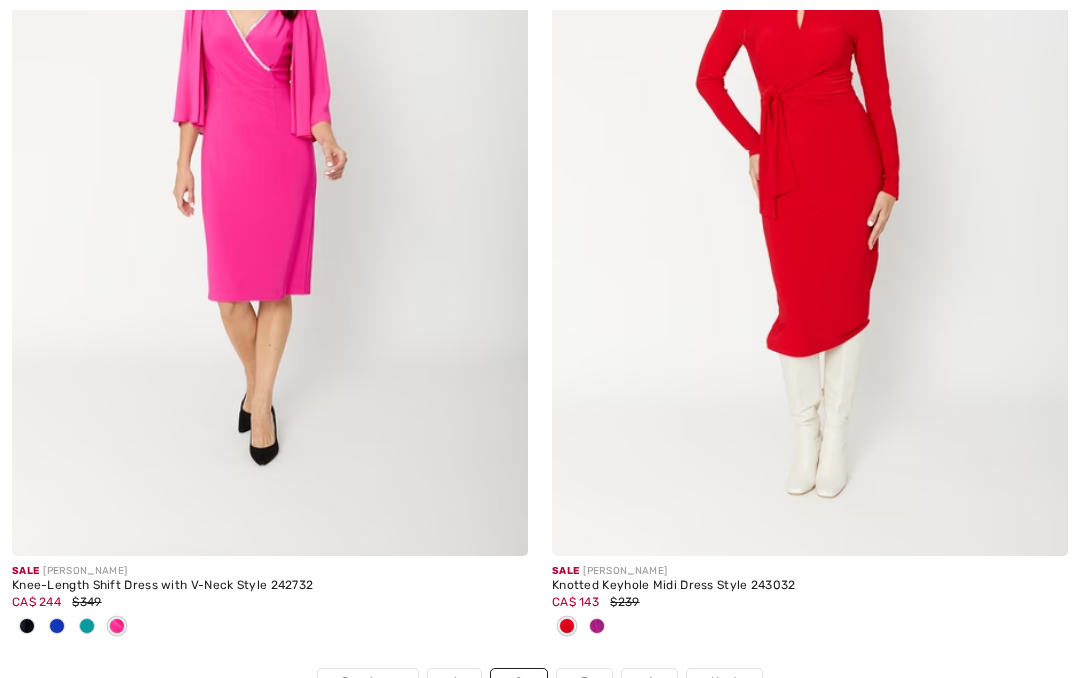 click at bounding box center (810, 169) 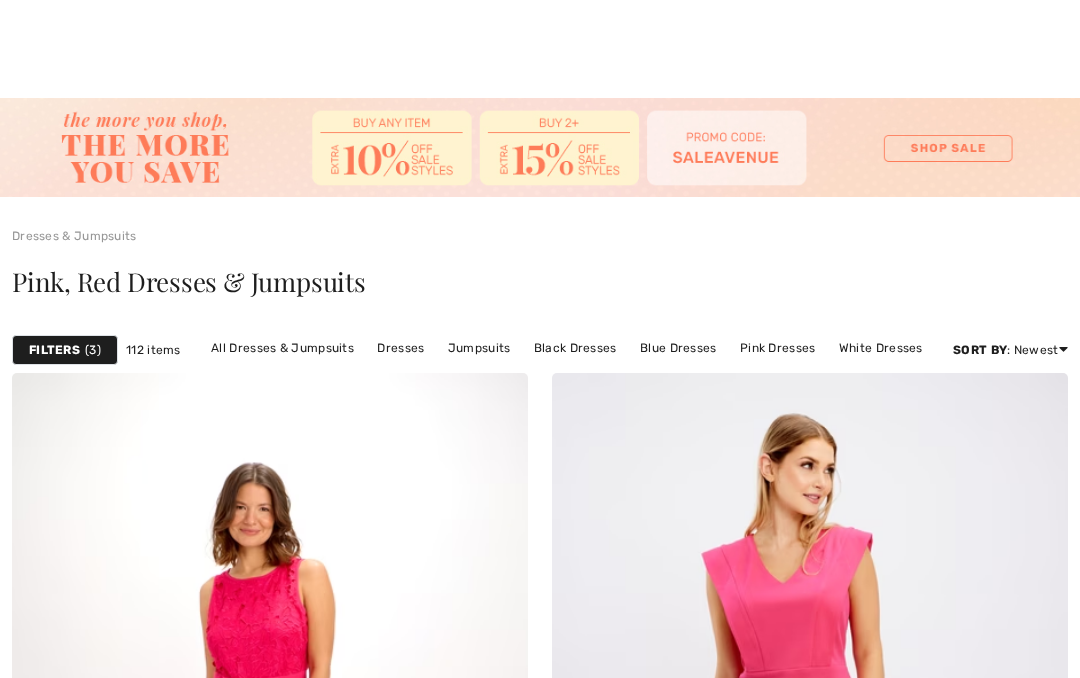 scroll, scrollTop: 479, scrollLeft: 0, axis: vertical 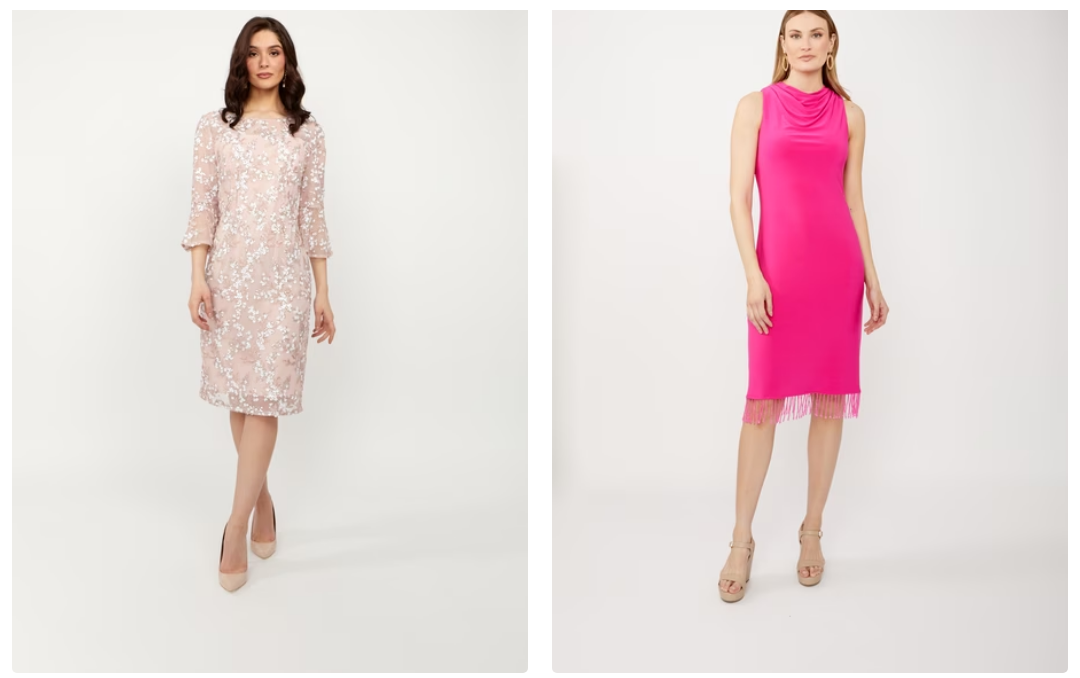click at bounding box center (810, 286) 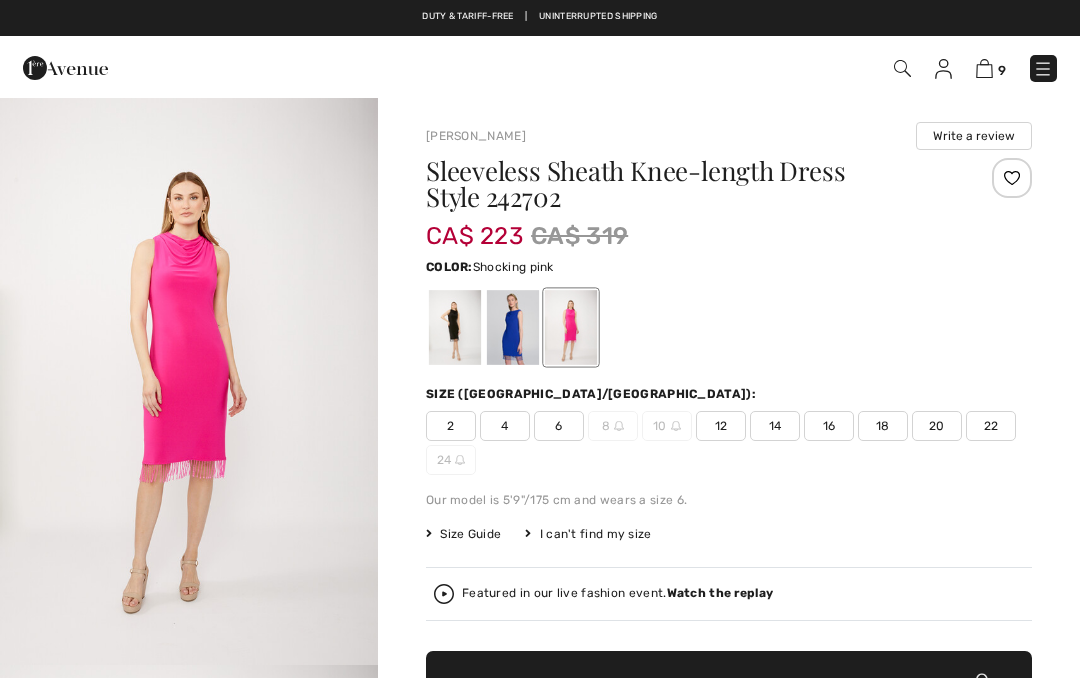 scroll, scrollTop: 0, scrollLeft: 0, axis: both 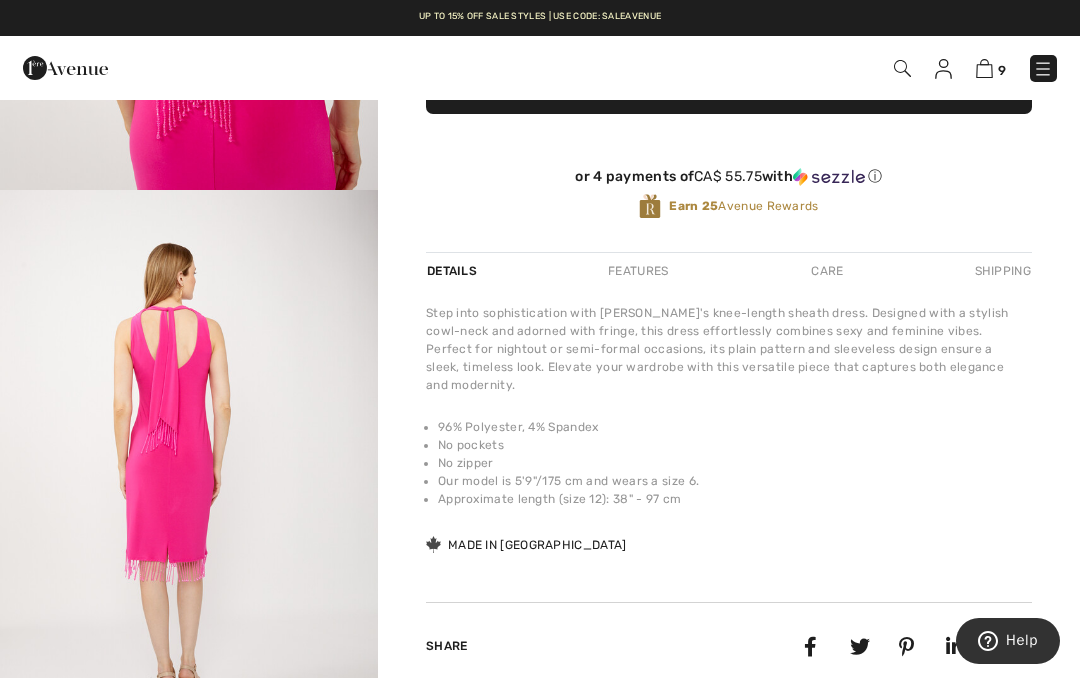 click at bounding box center (189, 473) 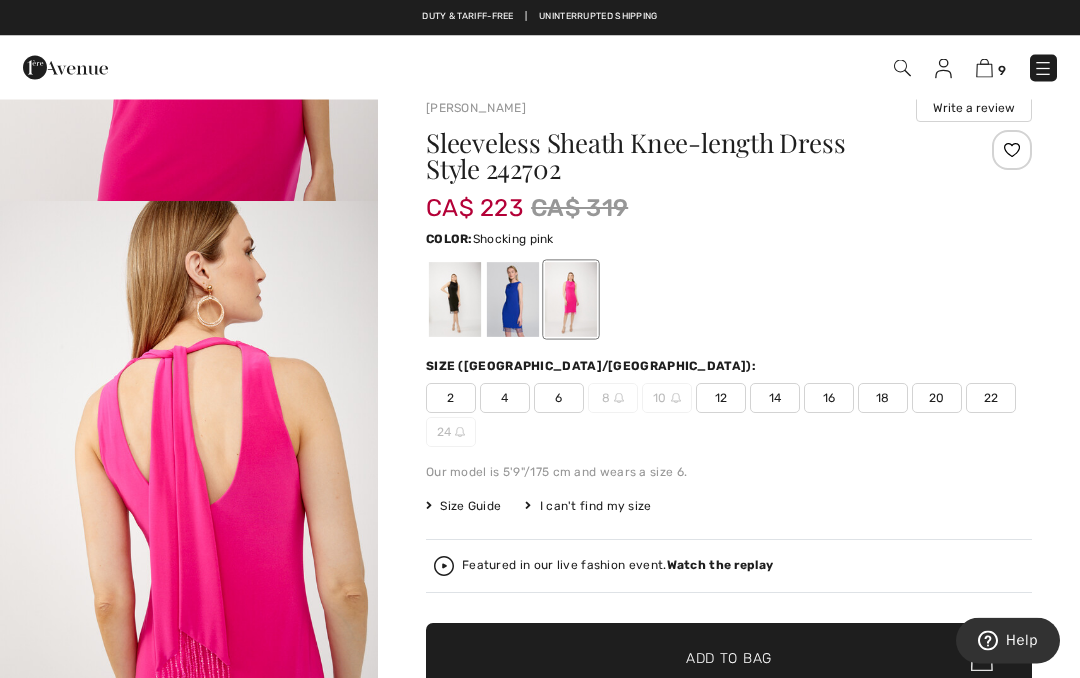 scroll, scrollTop: 0, scrollLeft: 0, axis: both 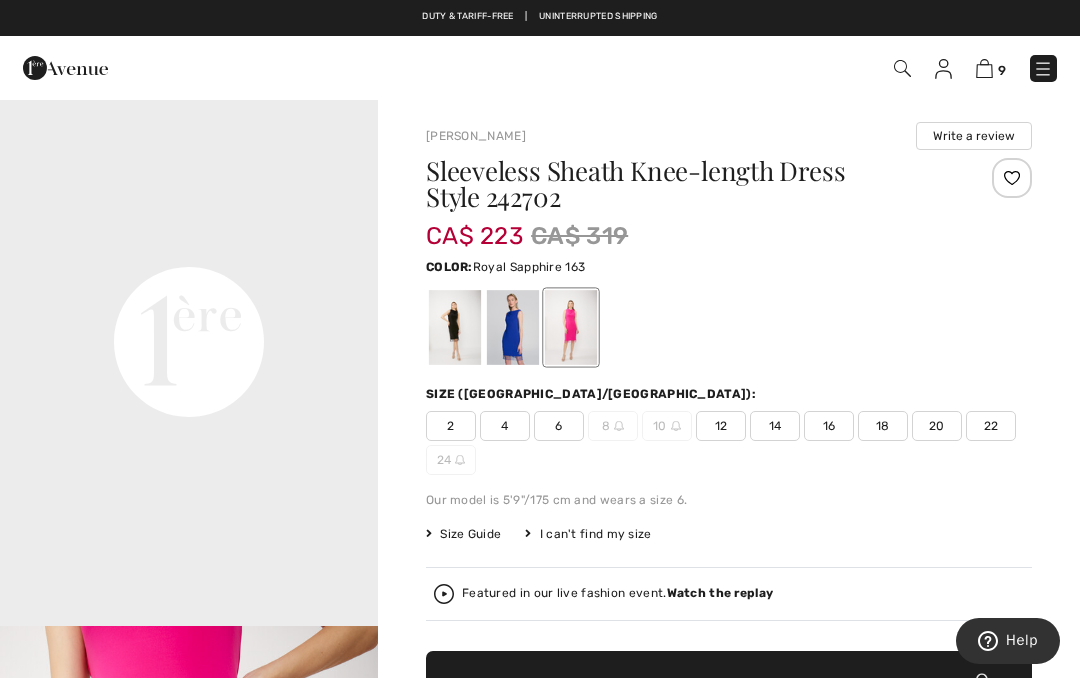 click at bounding box center [513, 327] 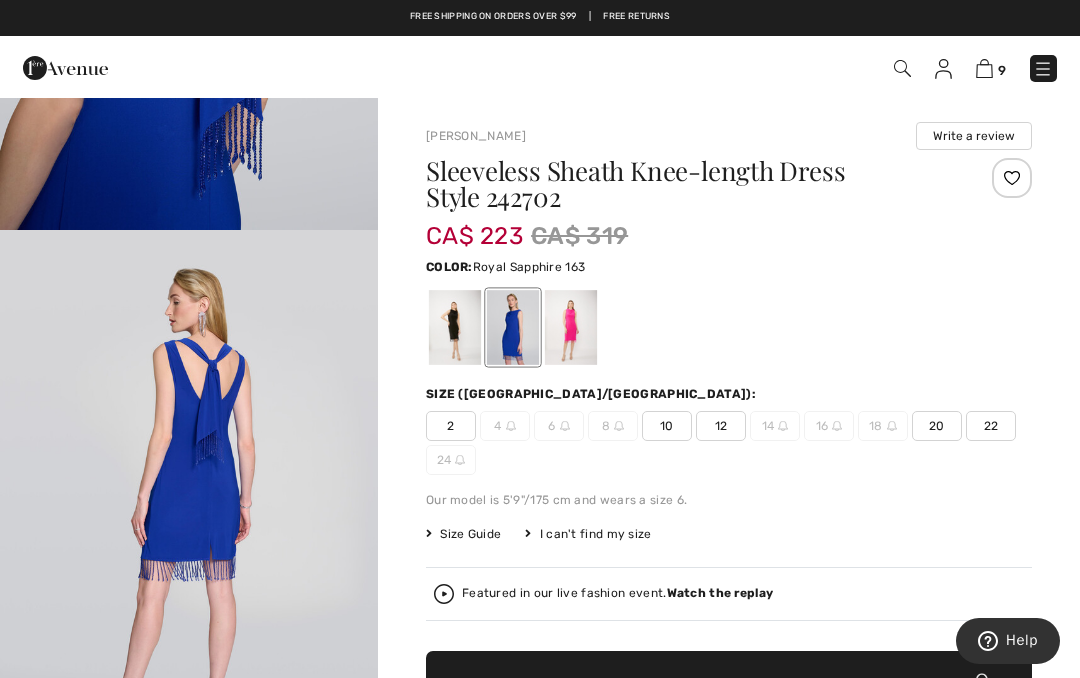 scroll, scrollTop: 2248, scrollLeft: 0, axis: vertical 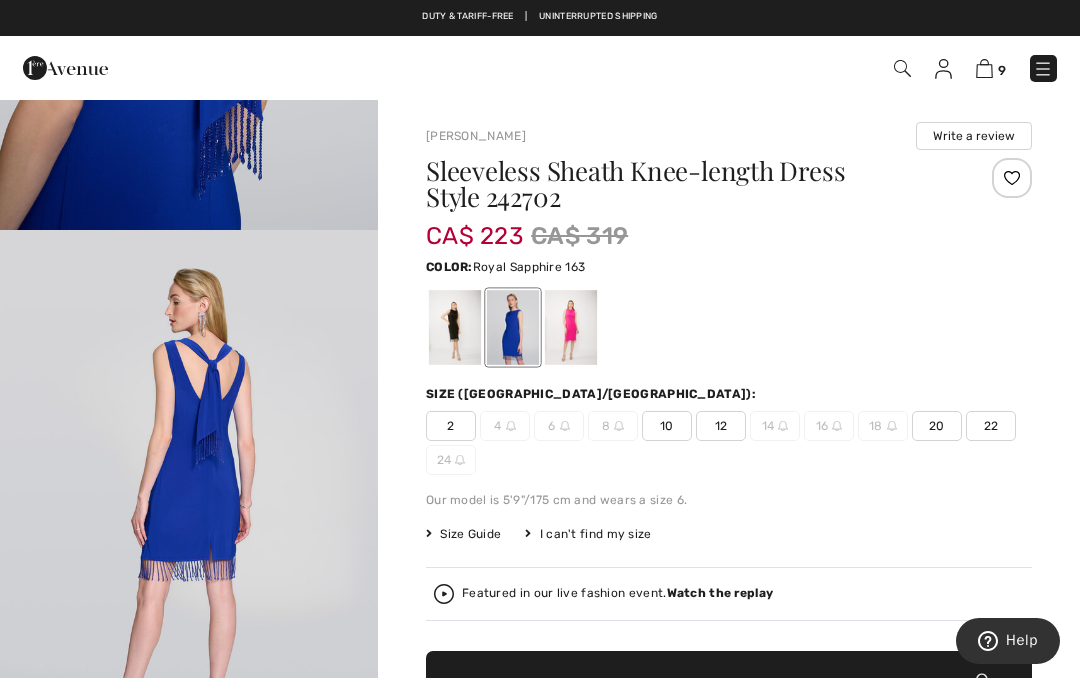 click at bounding box center (189, 513) 